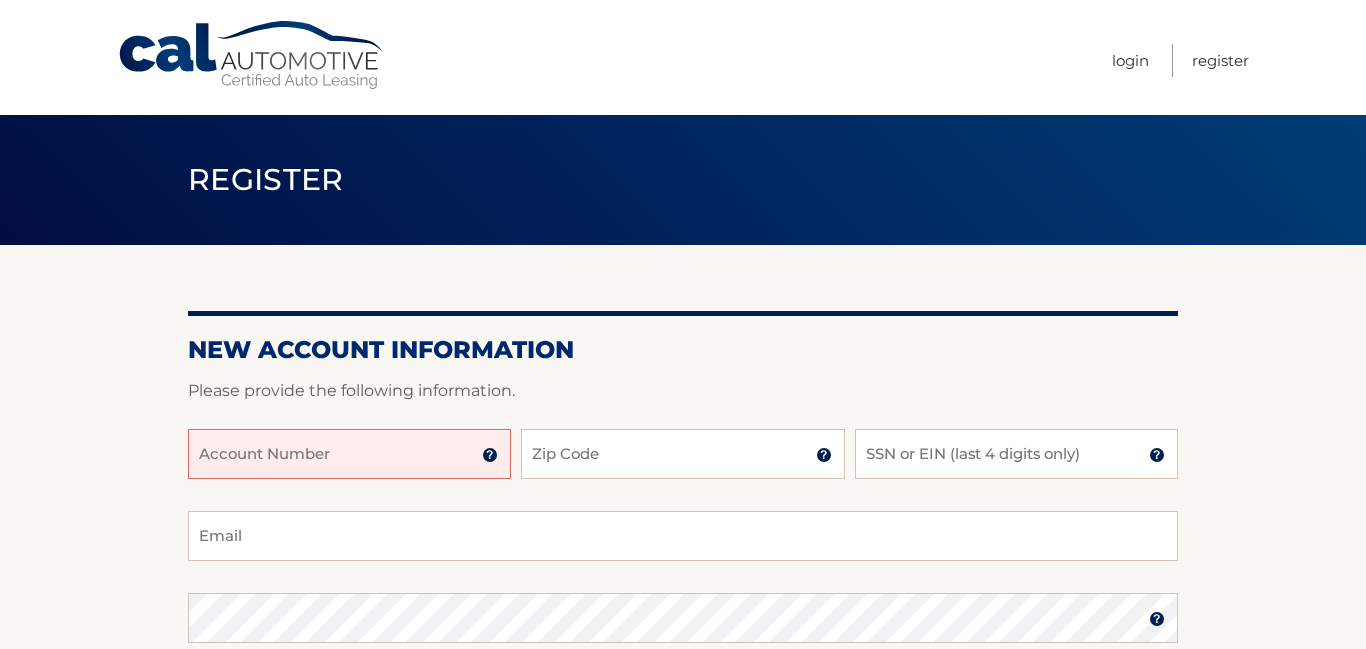 scroll, scrollTop: 2, scrollLeft: 0, axis: vertical 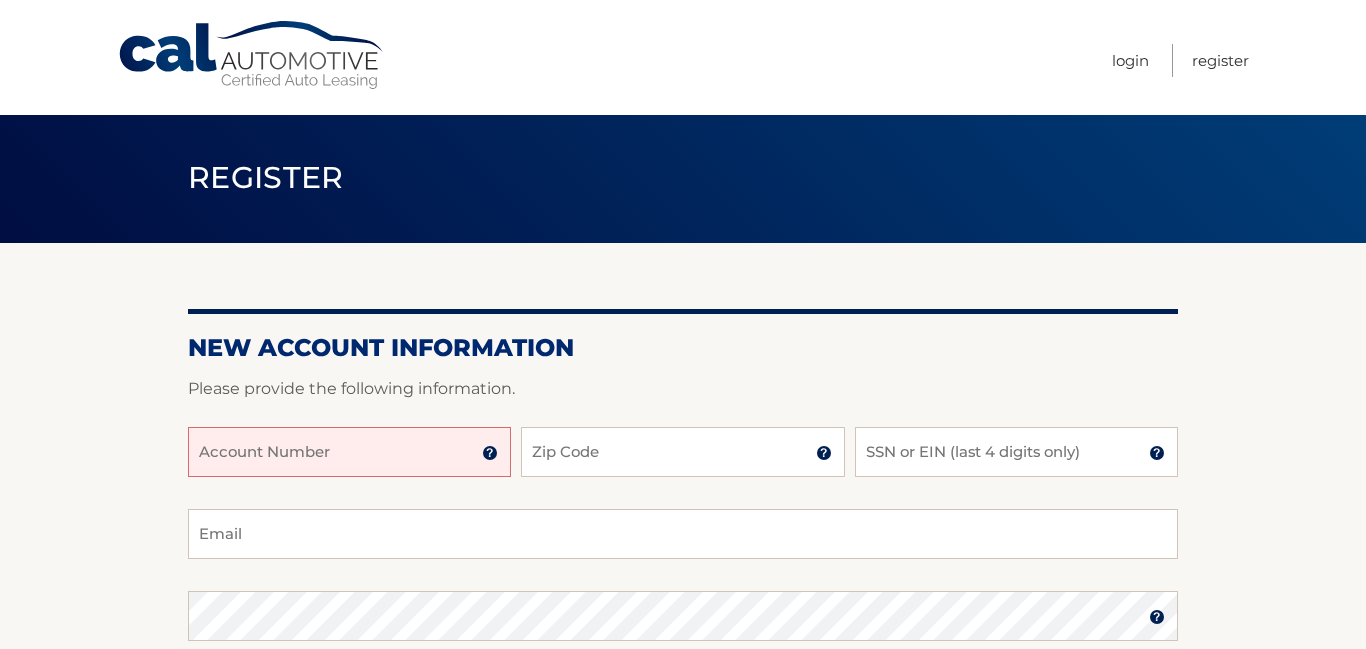 click on "New Account Information" at bounding box center [683, 348] 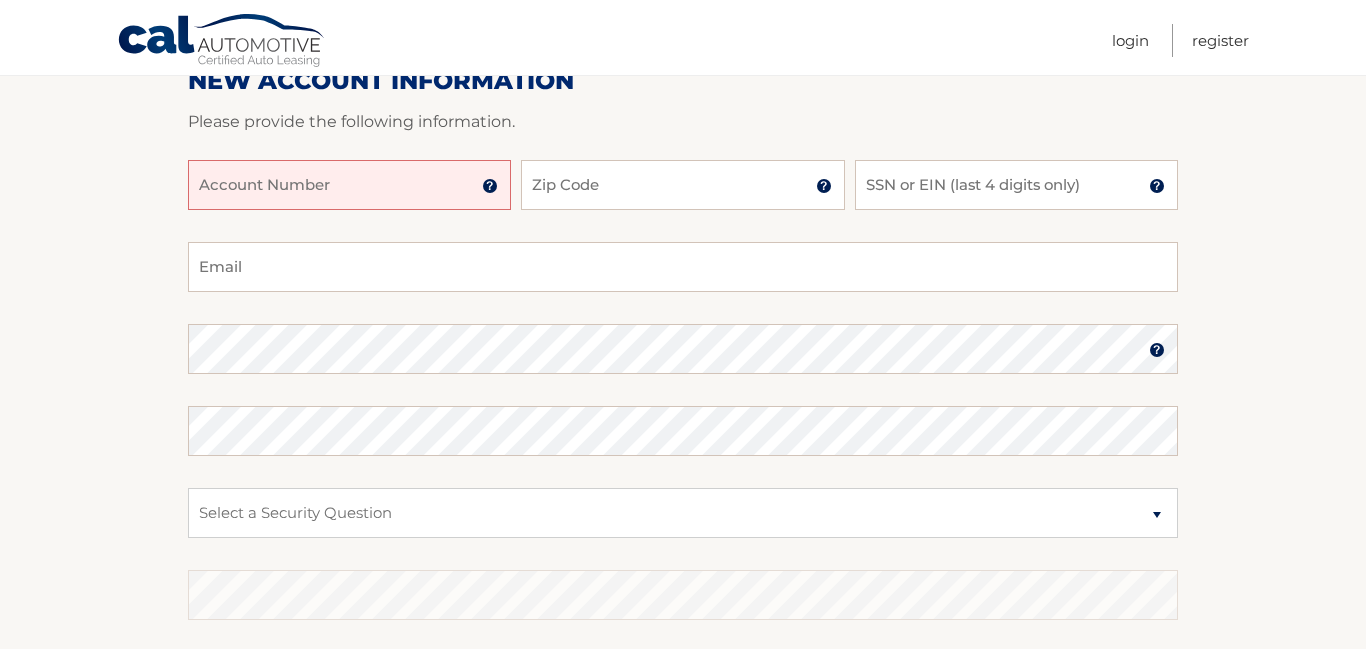scroll, scrollTop: 266, scrollLeft: 0, axis: vertical 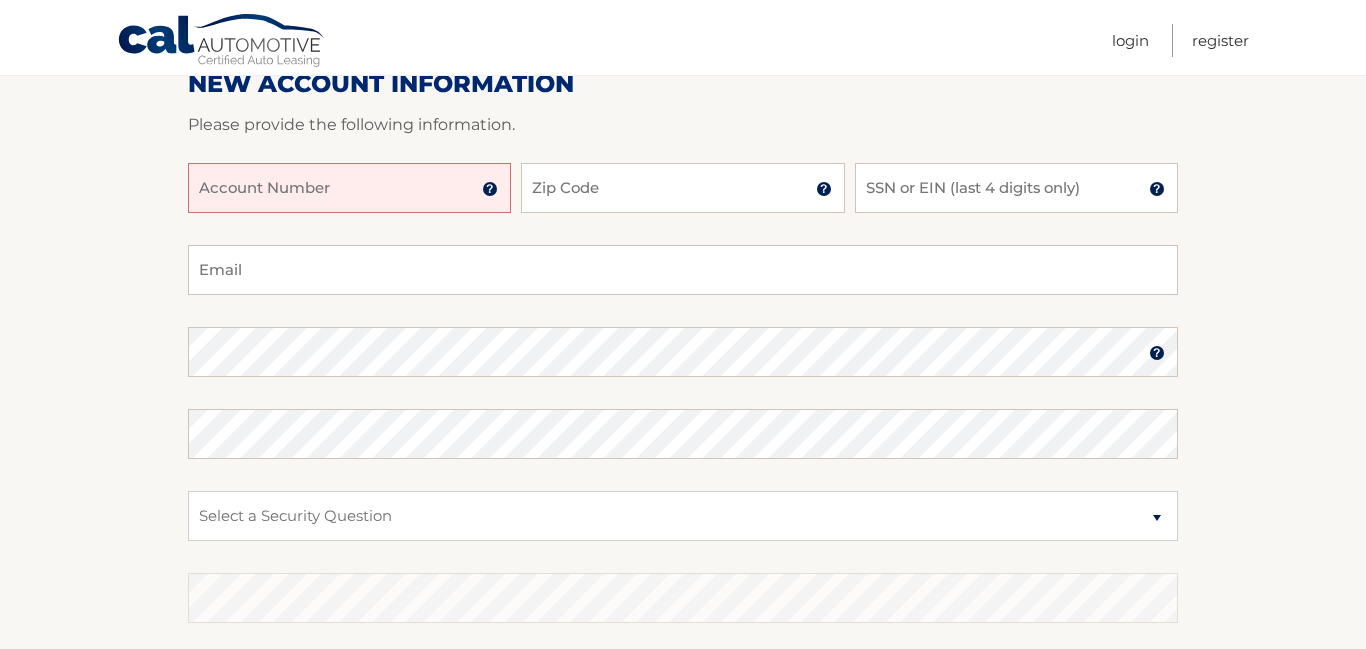 click on "Account Number" at bounding box center [349, 188] 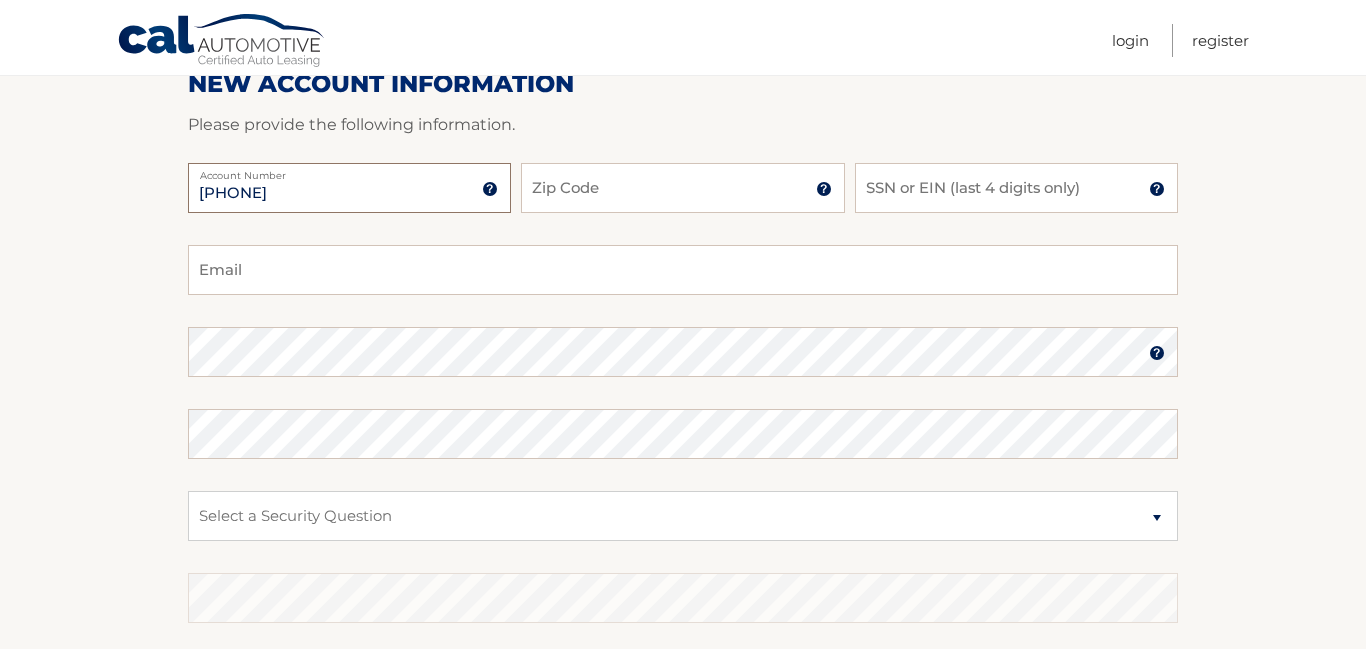 type on "44455971668" 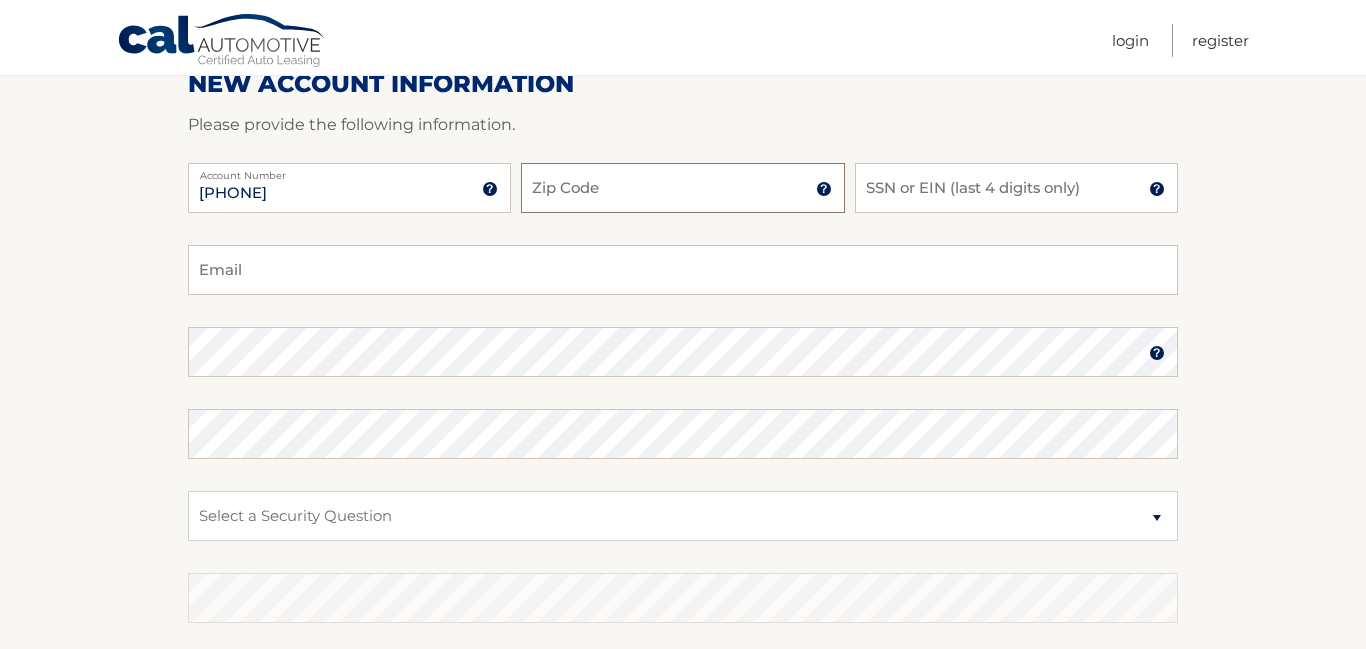 click on "Zip Code" at bounding box center (682, 188) 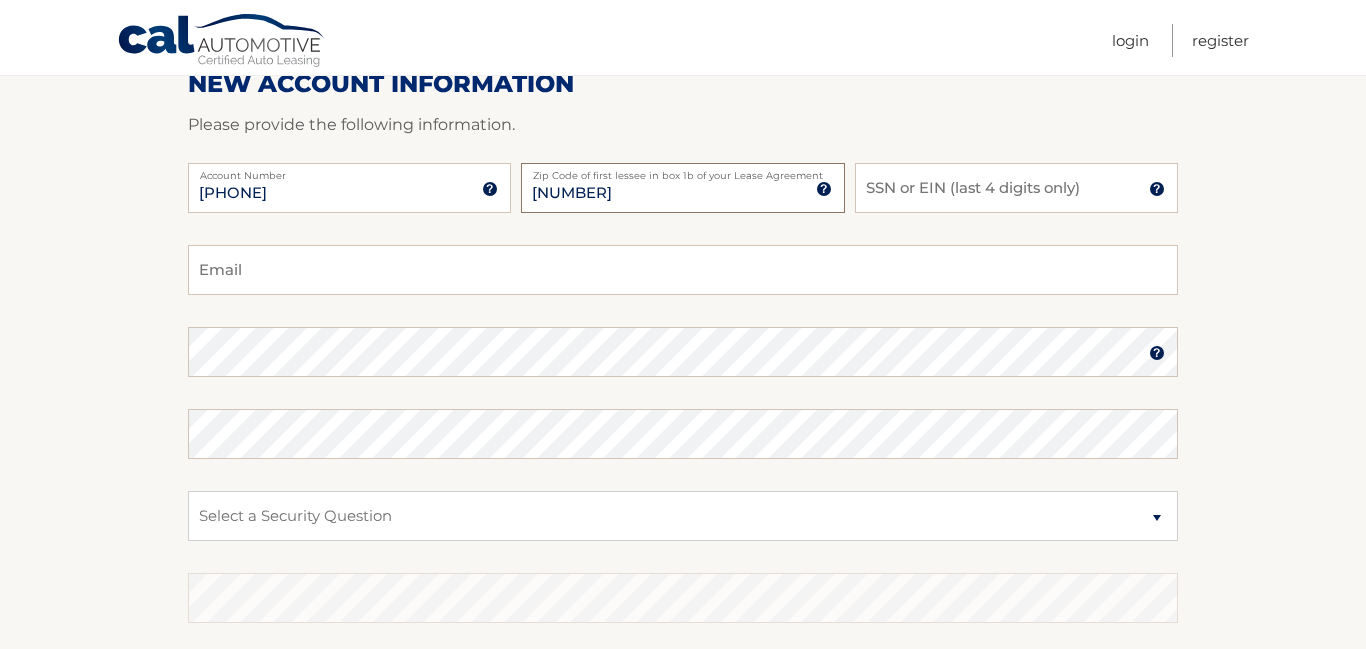 type on "07422" 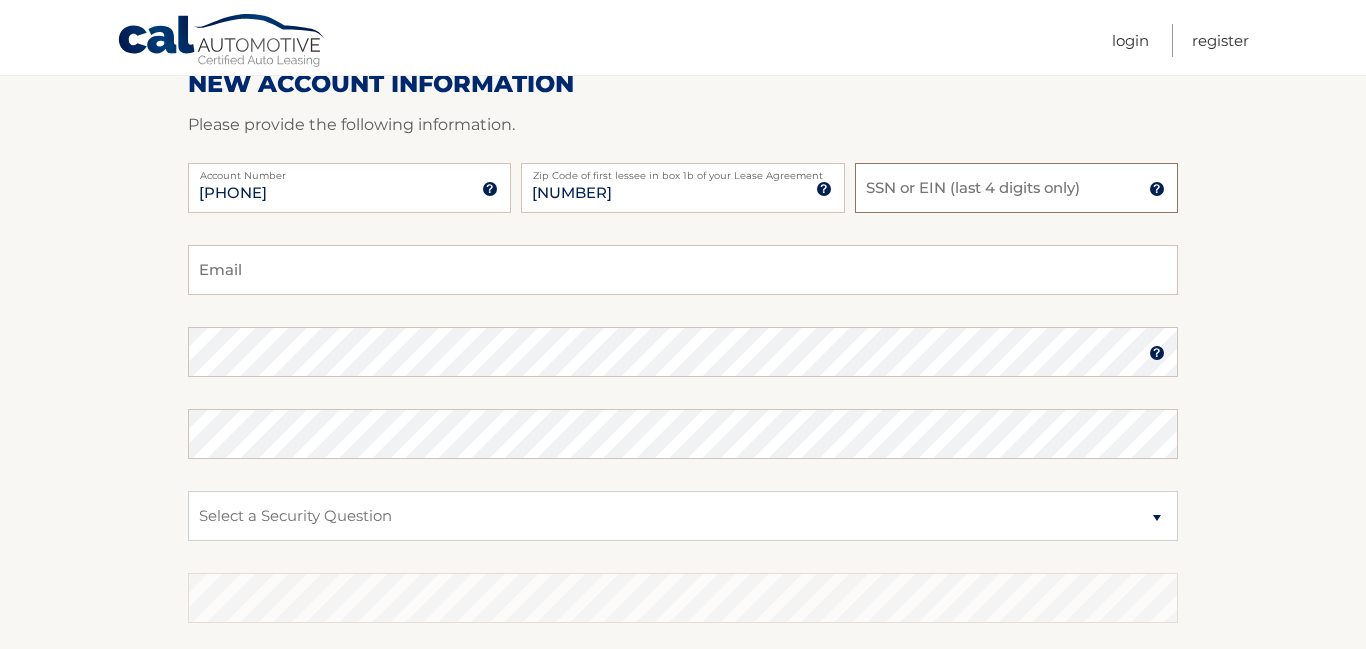 click on "SSN or EIN (last 4 digits only)" at bounding box center (1016, 188) 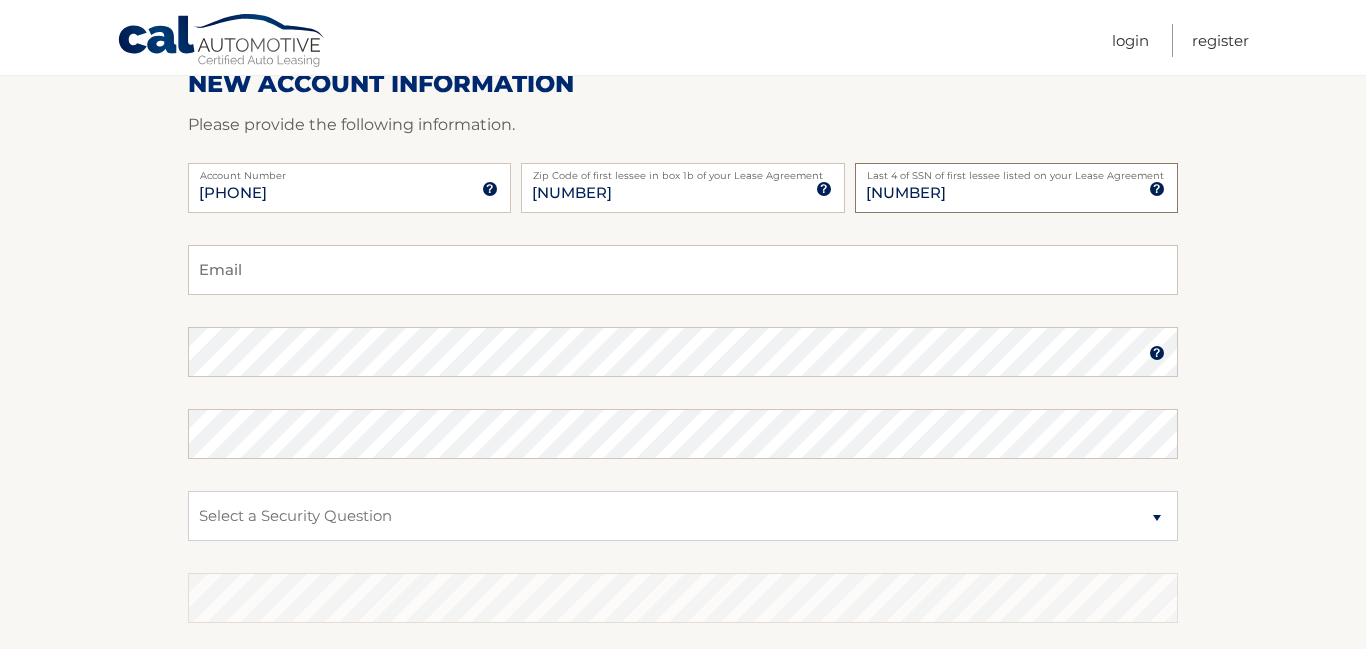 type on "2812" 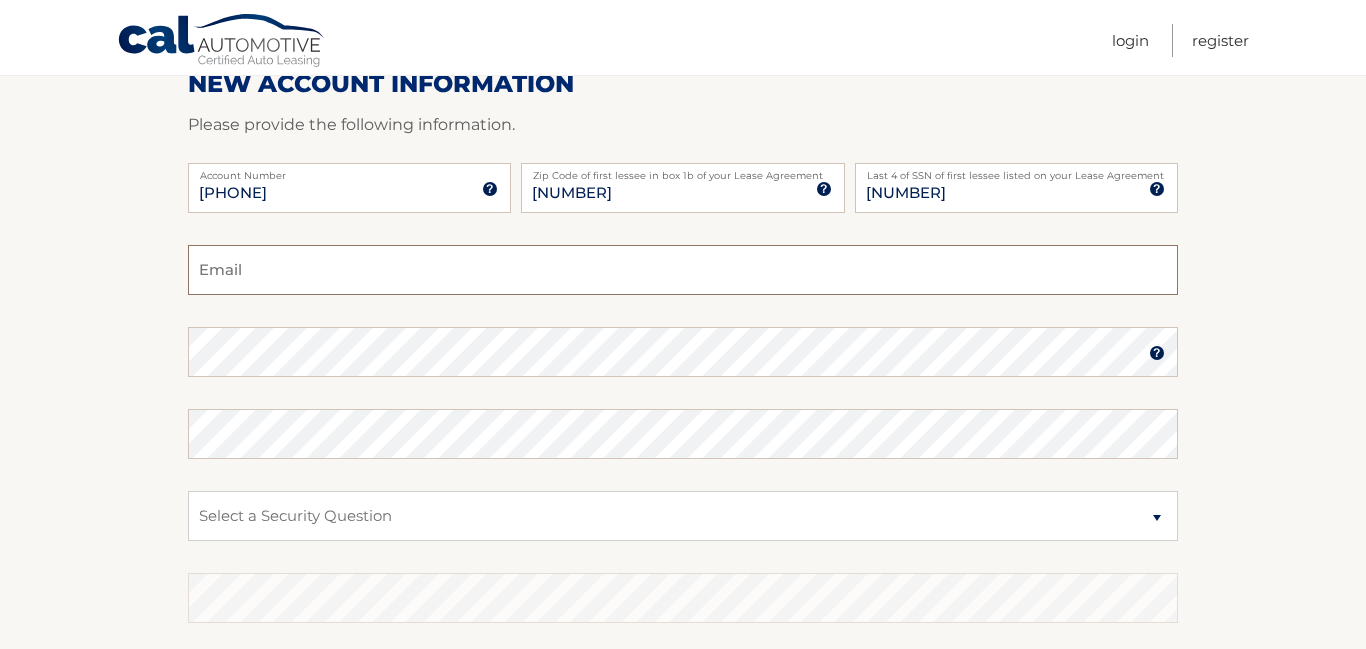 click on "Email" at bounding box center [683, 270] 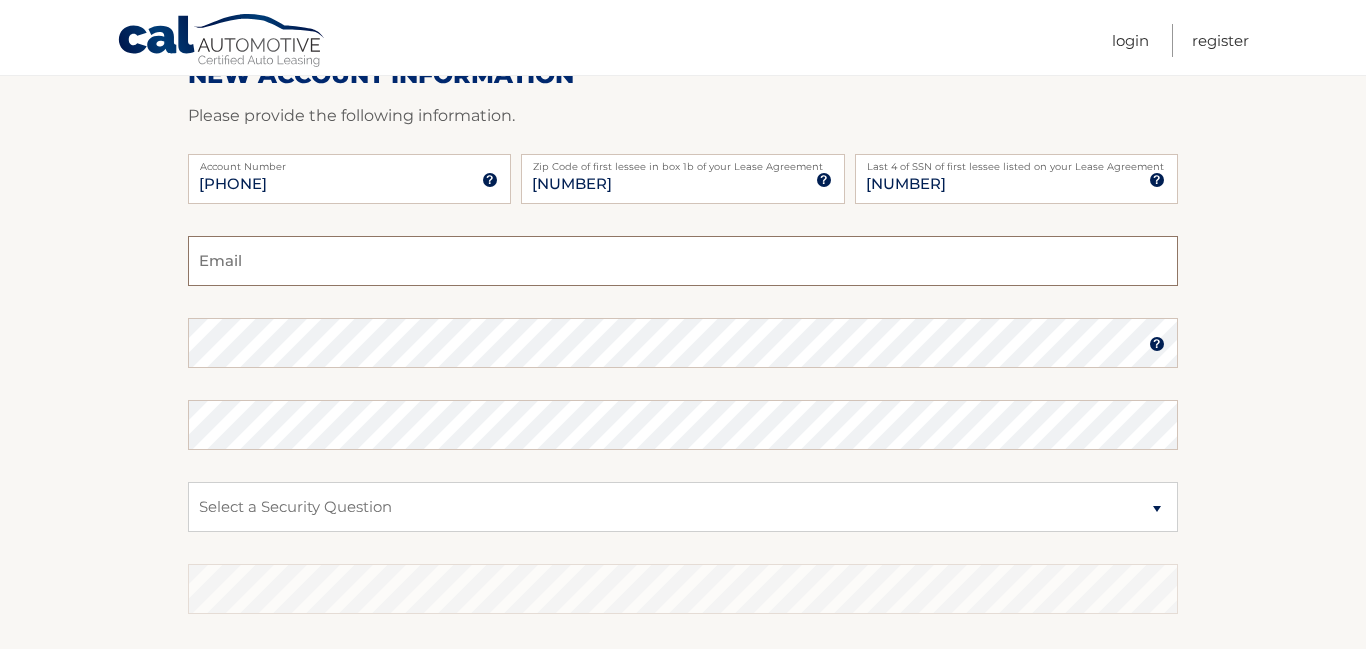scroll, scrollTop: 274, scrollLeft: 0, axis: vertical 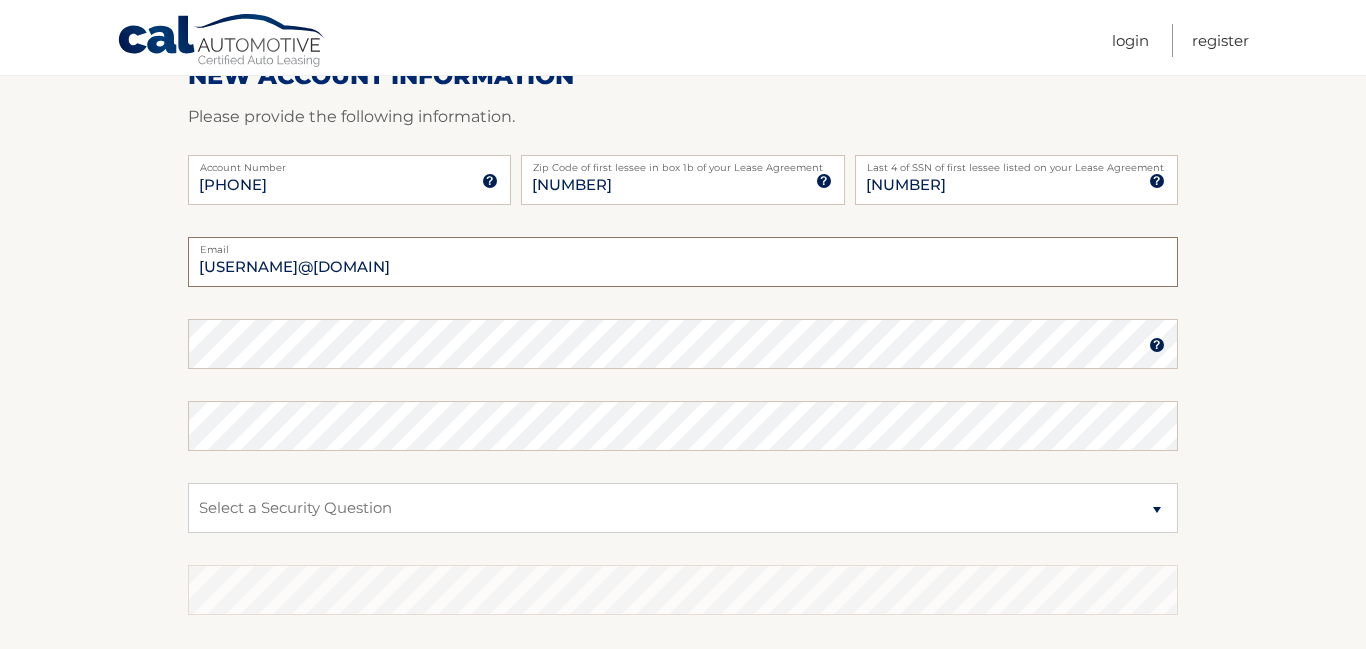 type on "mikefornino66@gmail.com" 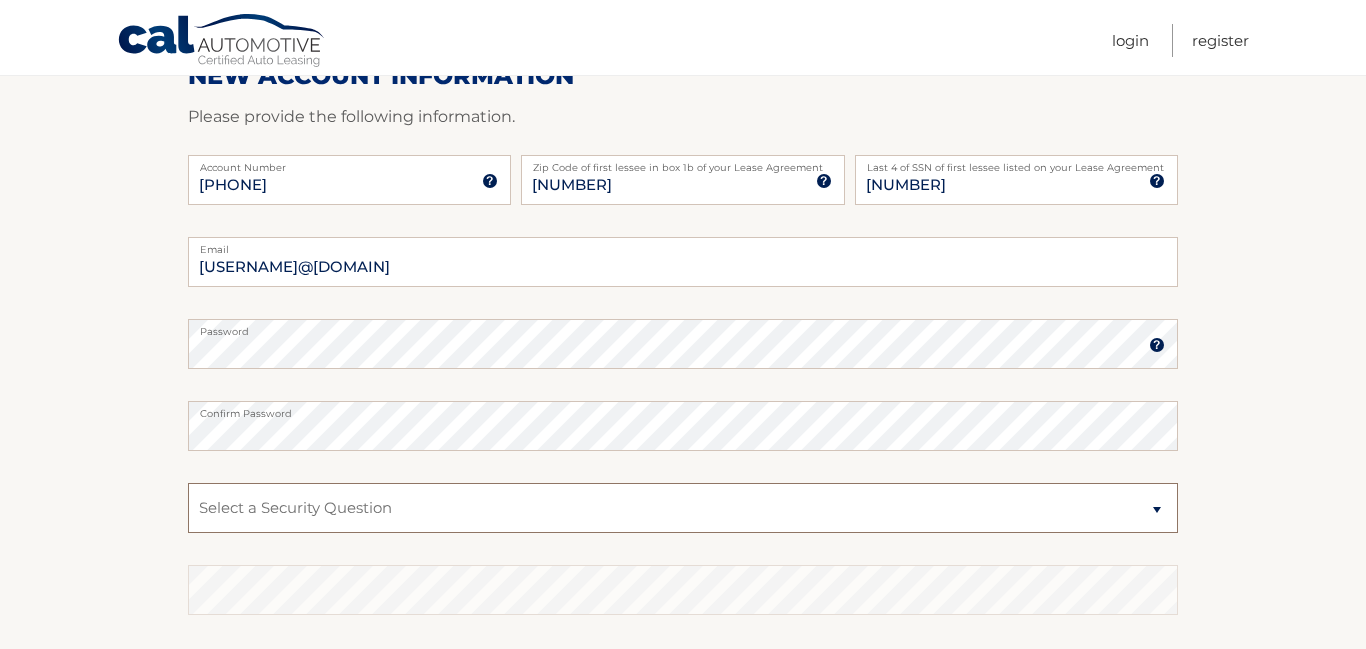 click on "Select a Security Question
What was the name of your elementary school?
What is your mother’s maiden name?
What street did you live on in the third grade?
In what city or town was your first job?
What was your childhood phone number including area code? (e.g., 000-000-0000)" at bounding box center [683, 508] 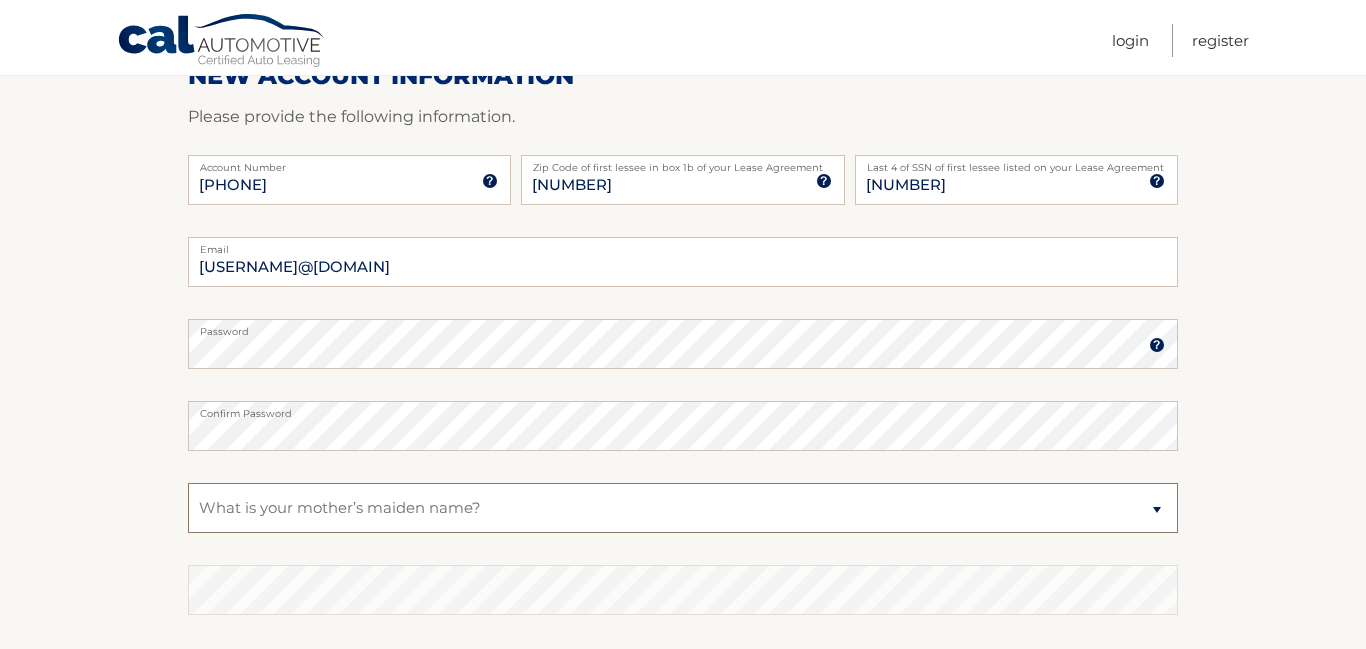 click on "Select a Security Question
What was the name of your elementary school?
What is your mother’s maiden name?
What street did you live on in the third grade?
In what city or town was your first job?
What was your childhood phone number including area code? (e.g., 000-000-0000)" at bounding box center (683, 508) 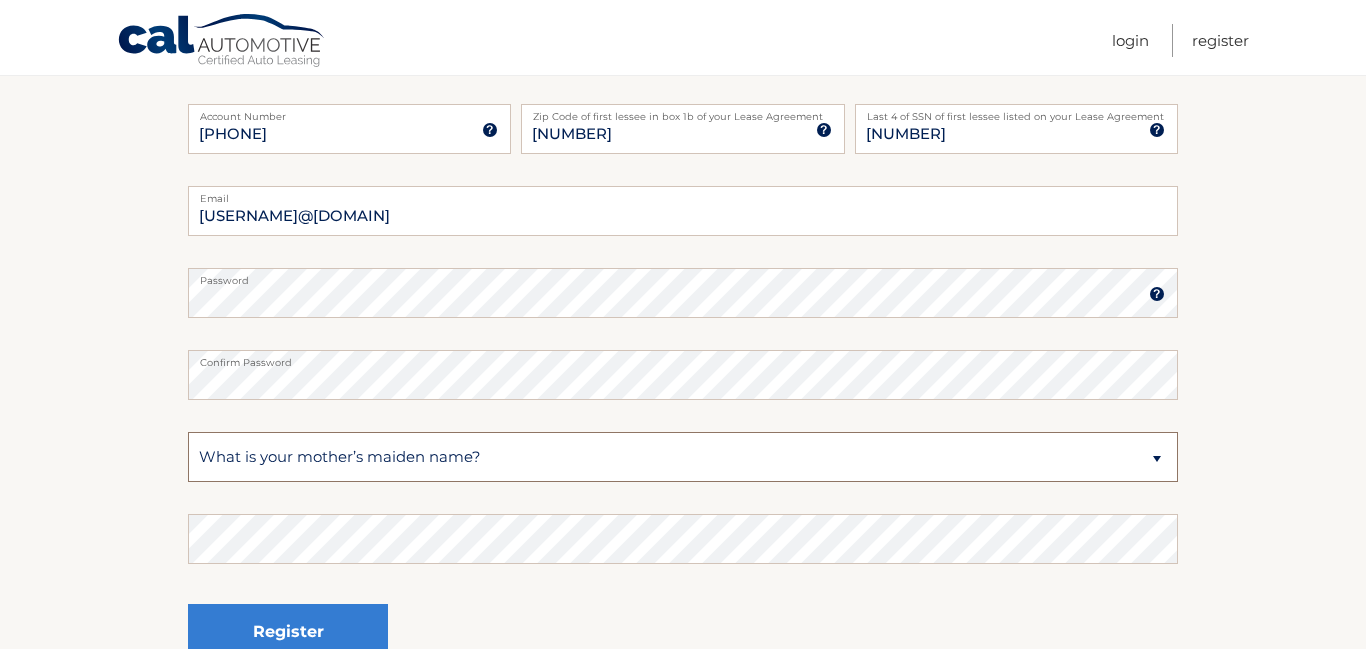 scroll, scrollTop: 346, scrollLeft: 0, axis: vertical 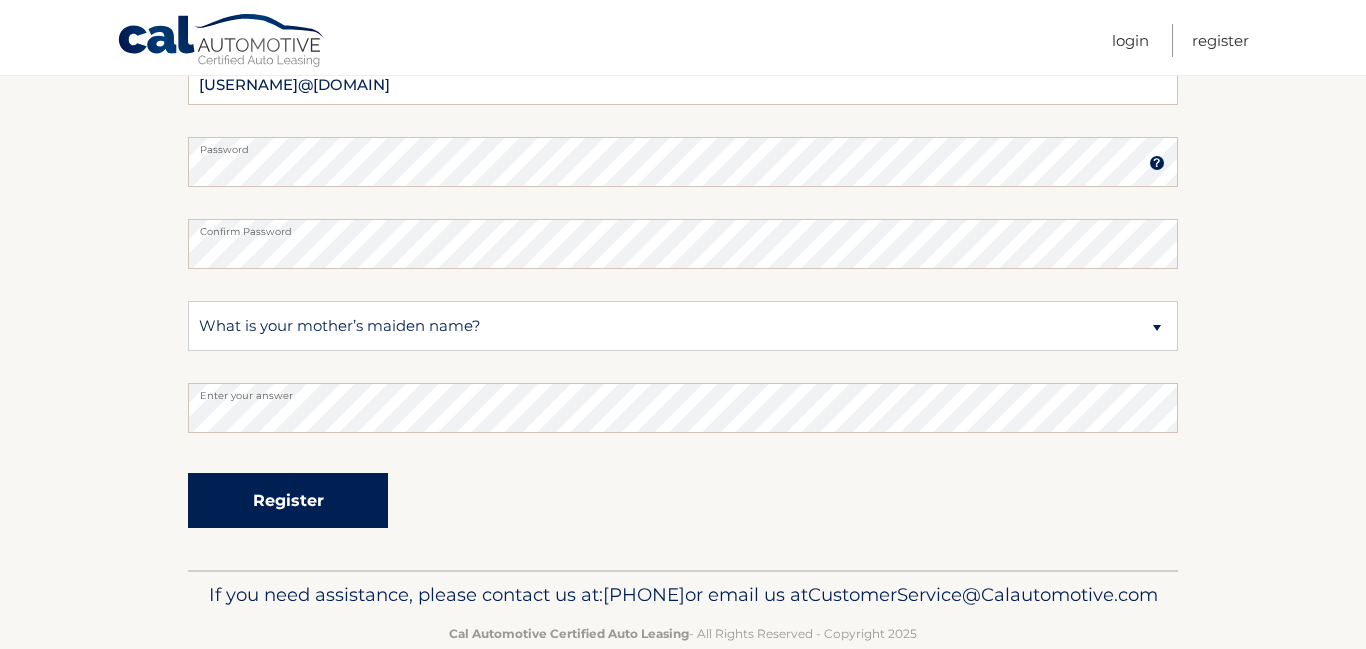 click on "Register" at bounding box center [288, 500] 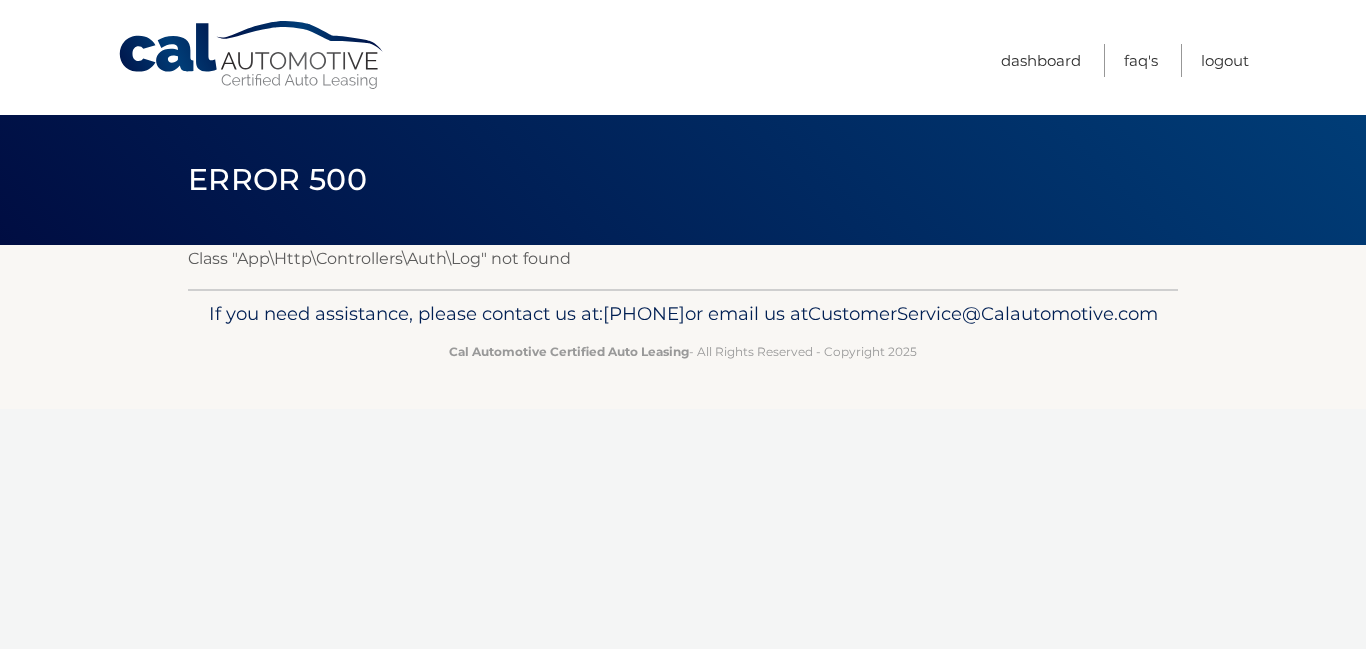 scroll, scrollTop: 0, scrollLeft: 0, axis: both 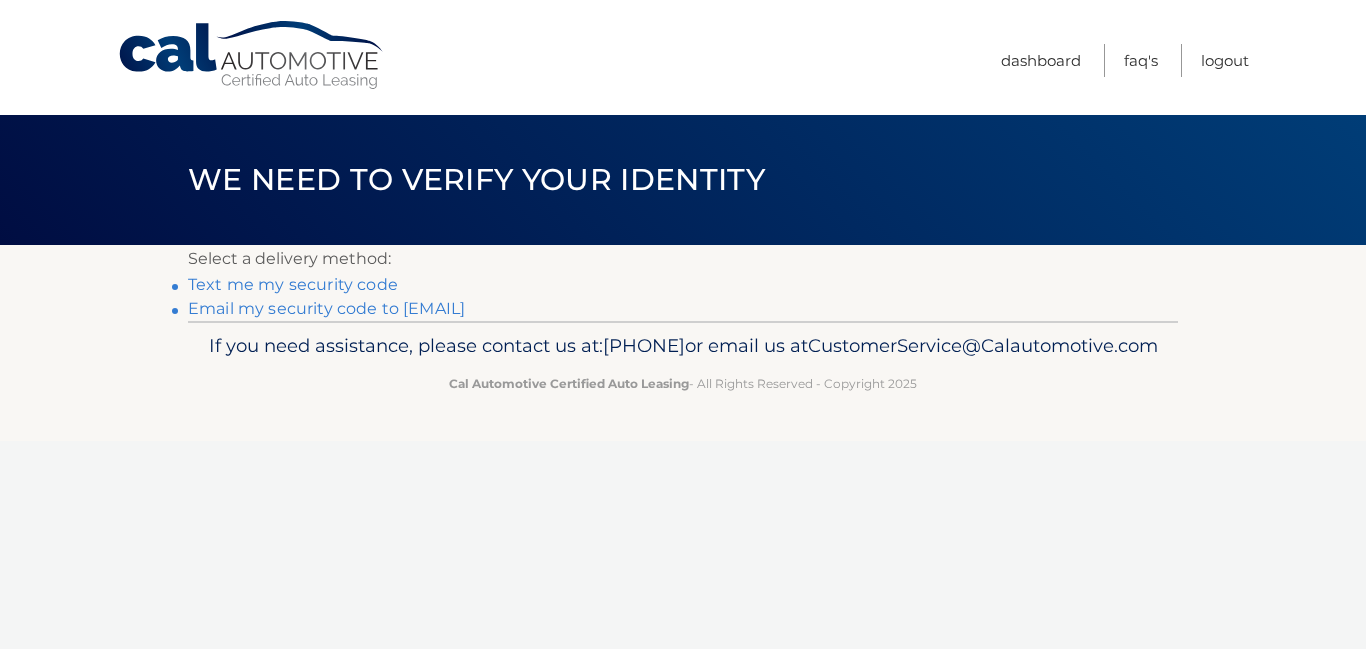 click on "**********" at bounding box center (326, 308) 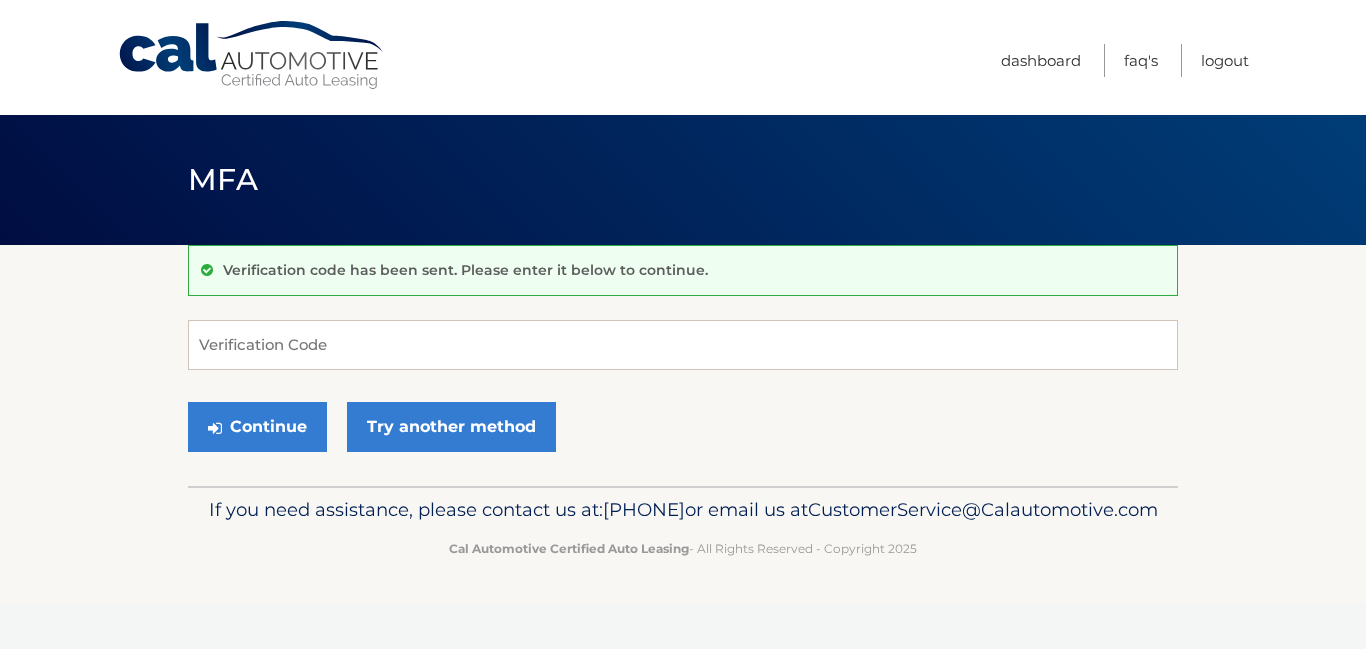 scroll, scrollTop: 0, scrollLeft: 0, axis: both 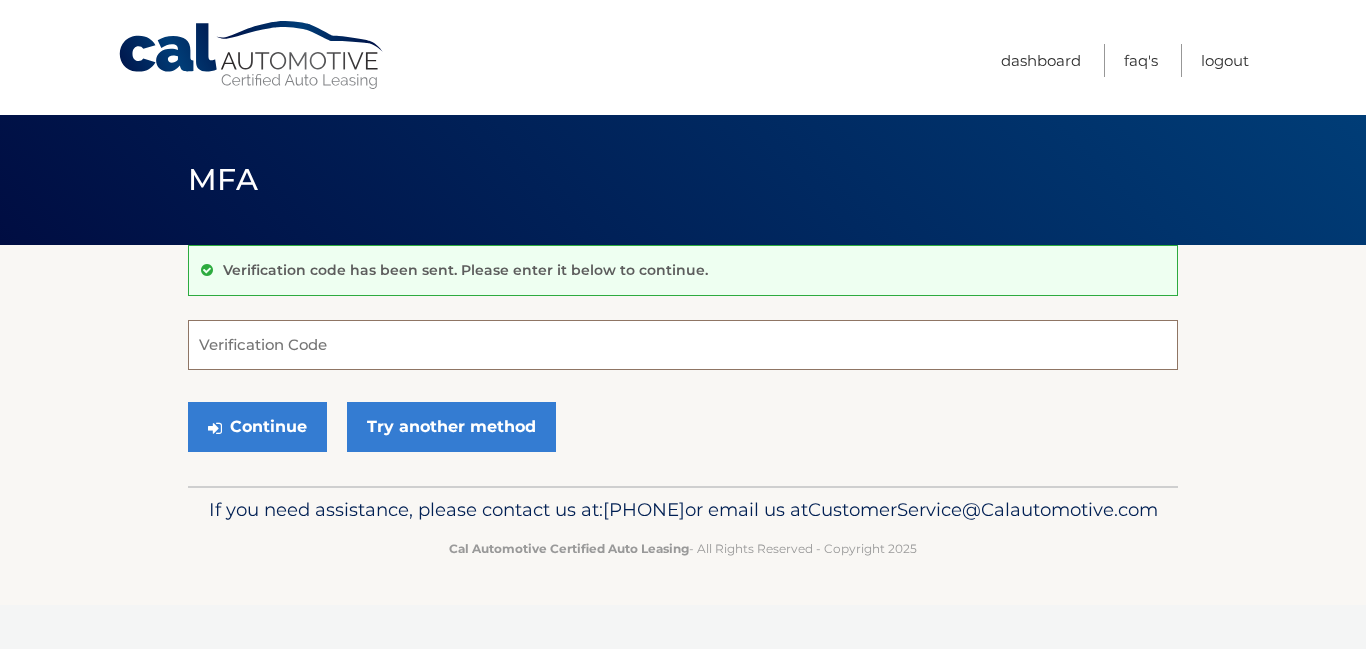 click on "Verification Code" at bounding box center (683, 345) 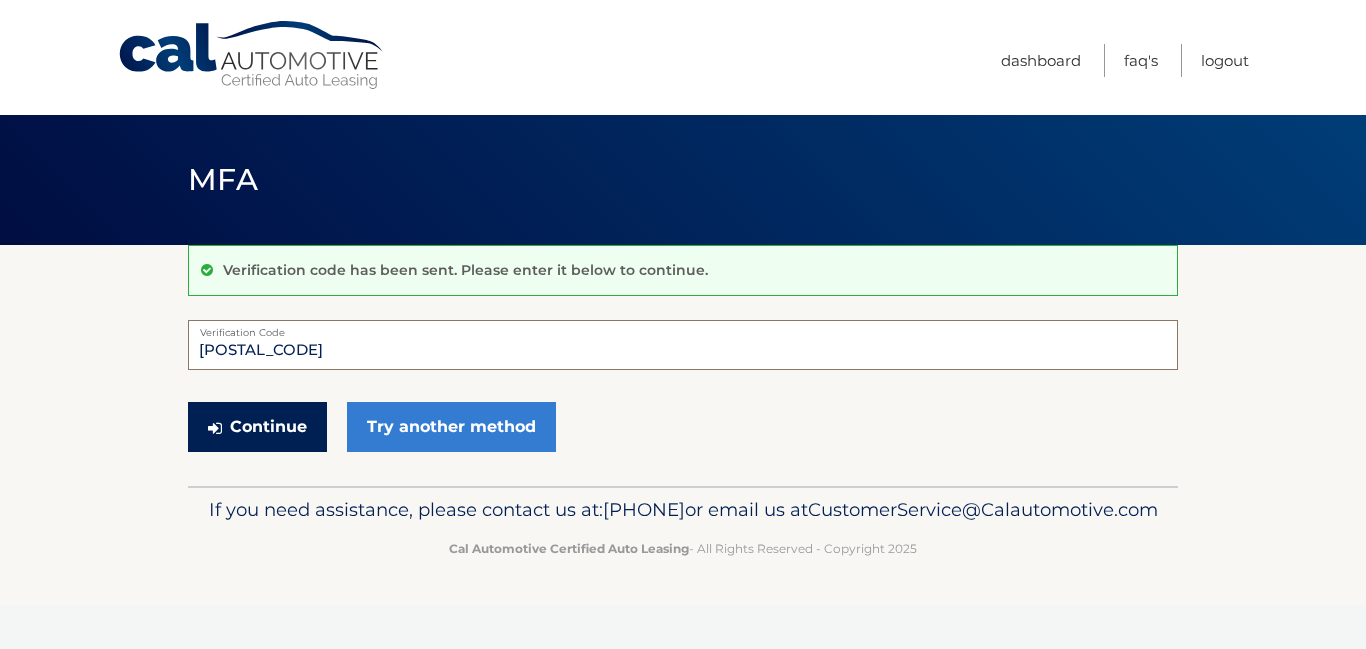 type on "208951" 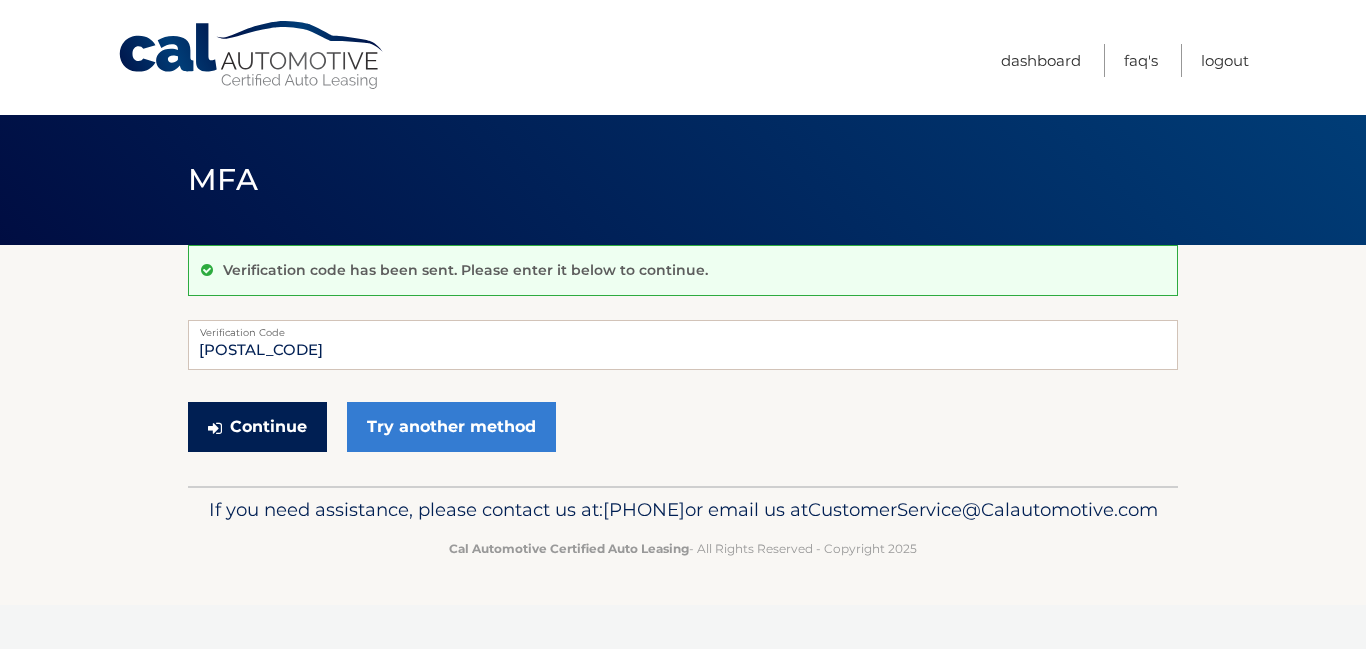 click on "Continue" at bounding box center (257, 427) 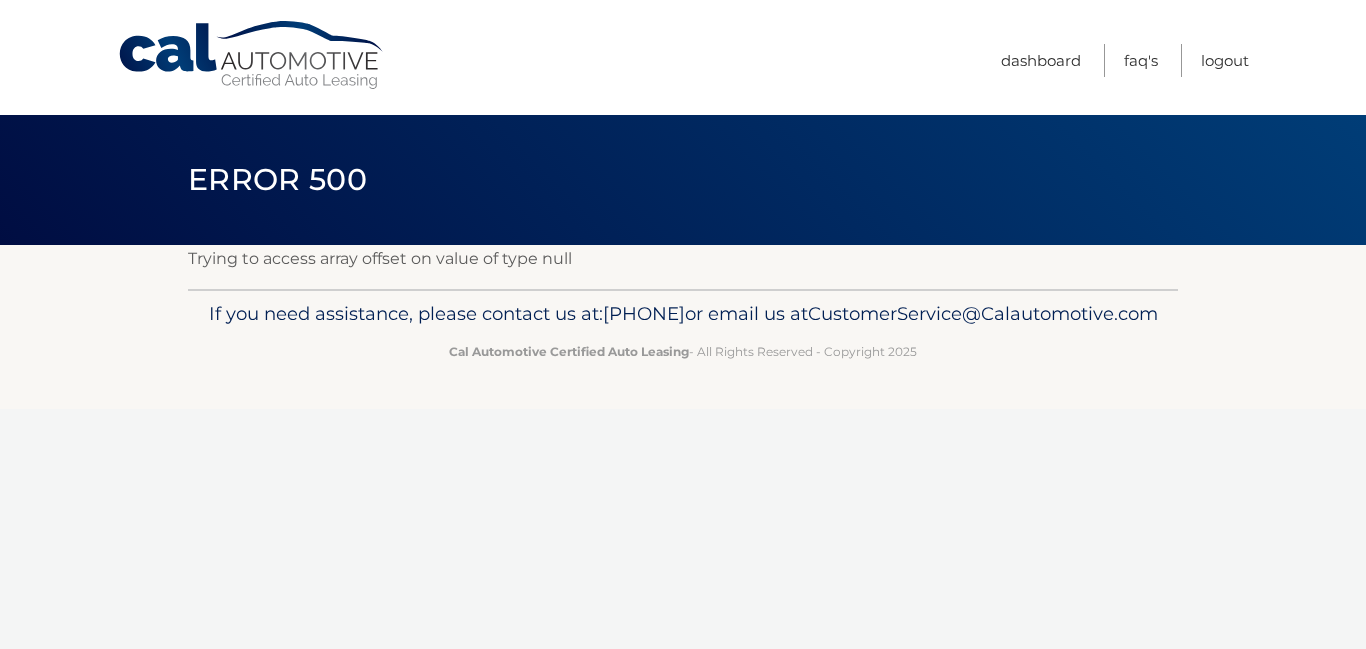 scroll, scrollTop: 0, scrollLeft: 0, axis: both 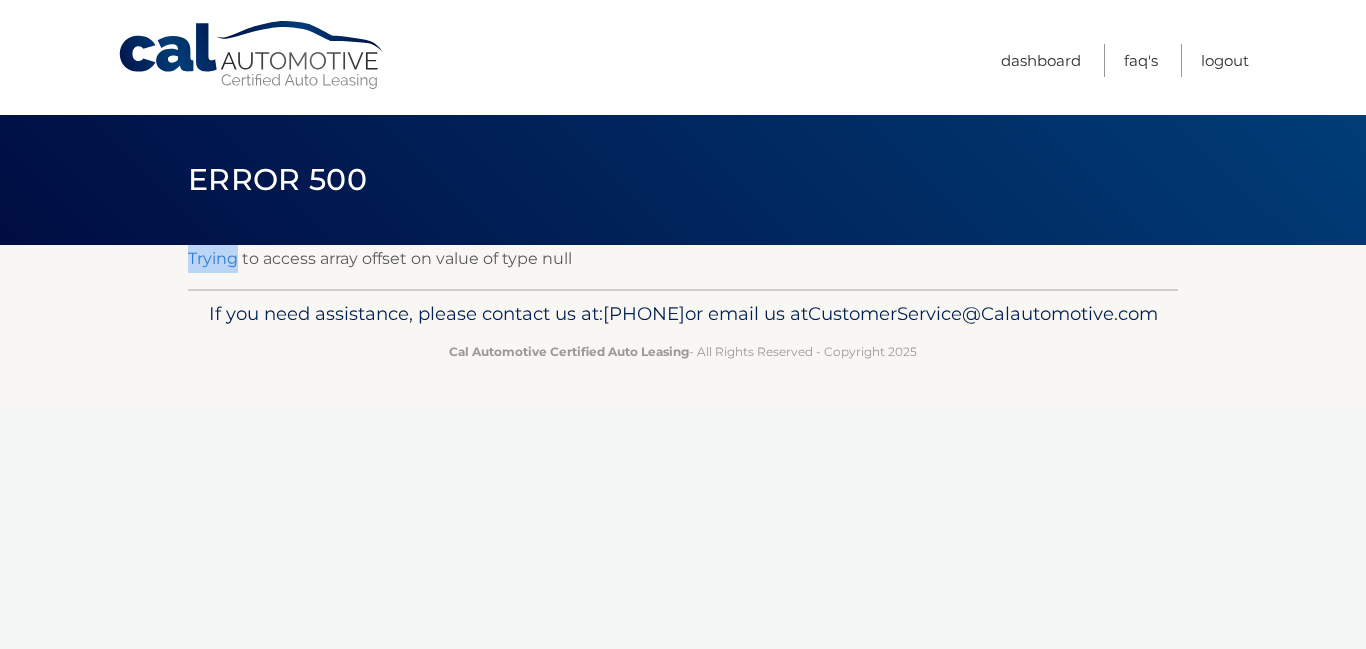 click on "Trying to access array offset on value of type null" at bounding box center (683, 259) 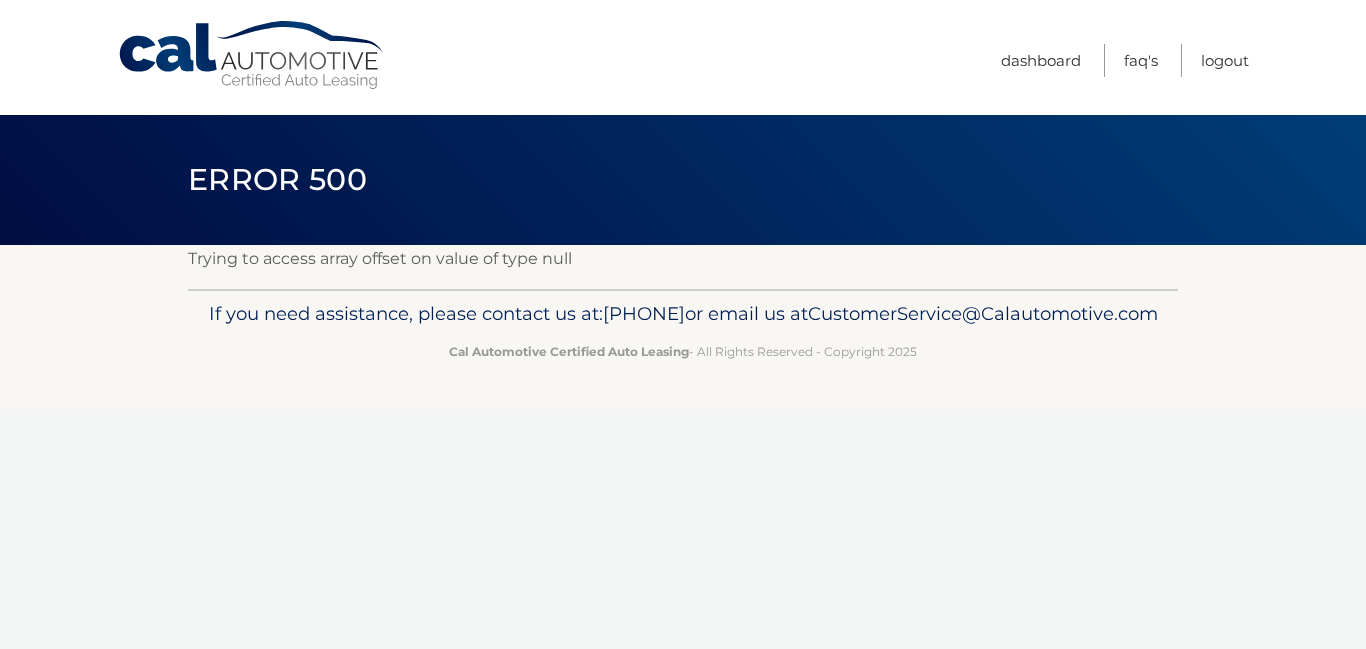 click on "Trying to access array offset on value of type null" at bounding box center (683, 259) 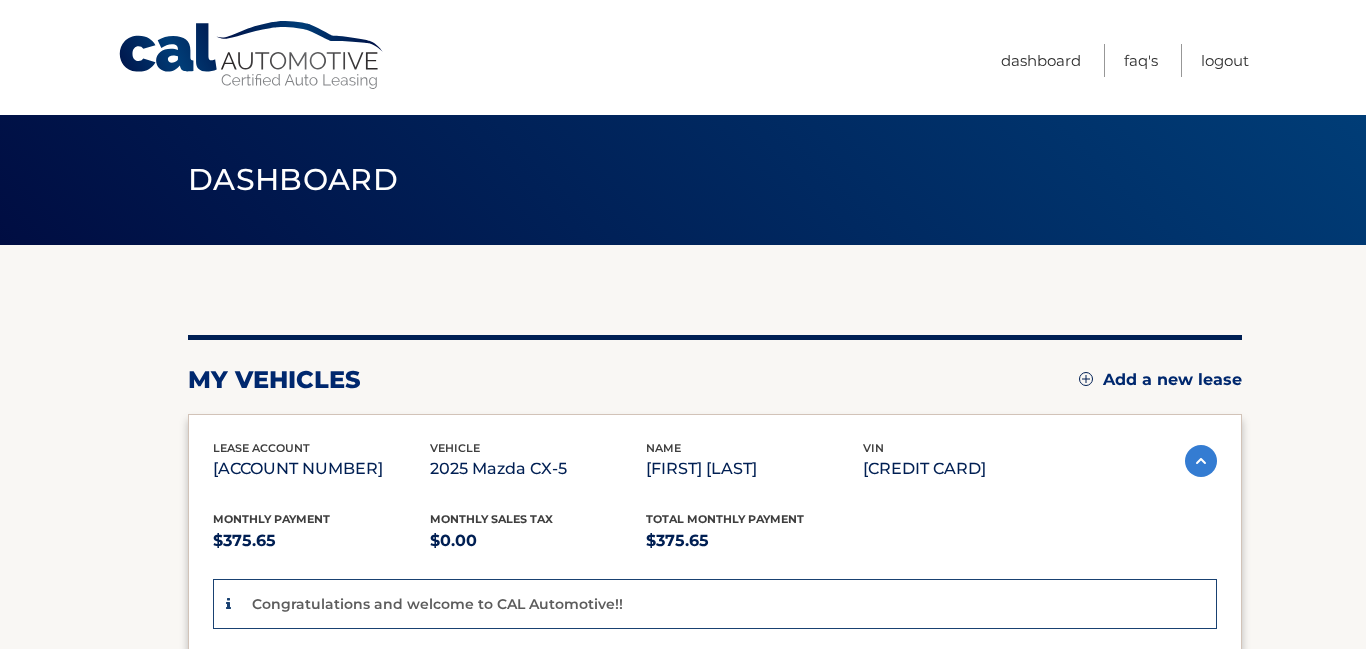 scroll, scrollTop: 0, scrollLeft: 0, axis: both 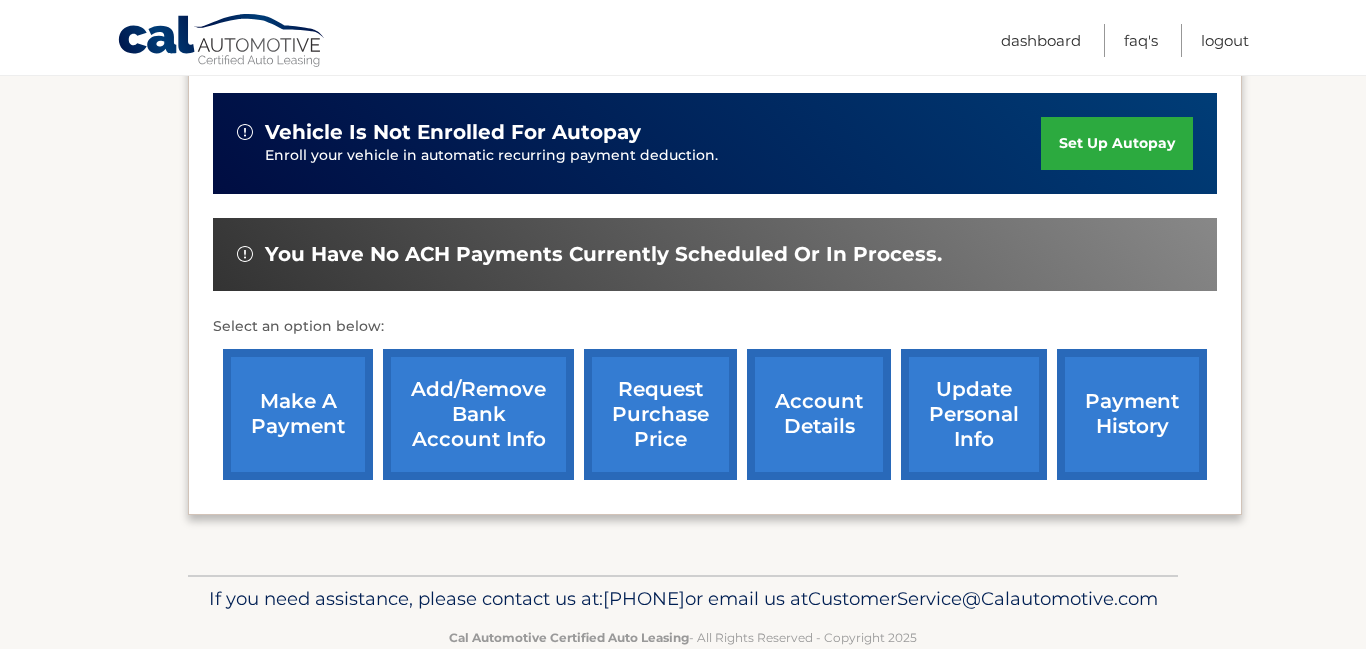click on "Add/Remove bank account info" at bounding box center (478, 414) 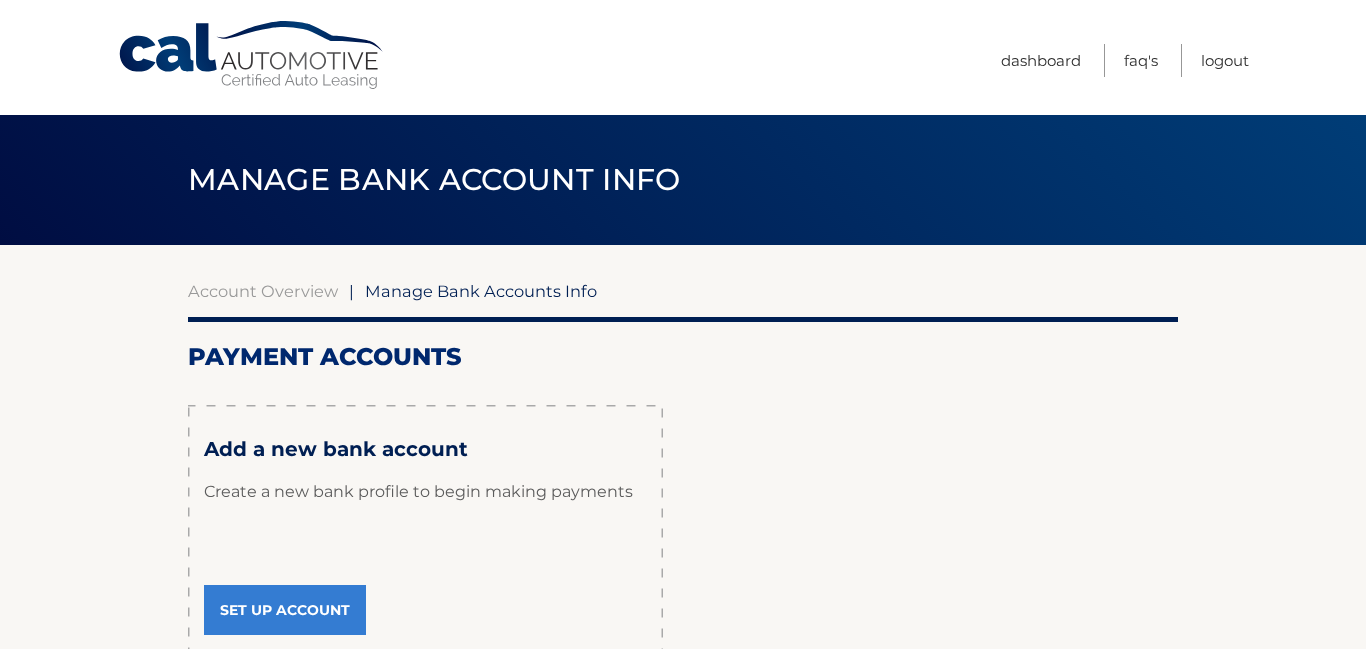 scroll, scrollTop: 0, scrollLeft: 0, axis: both 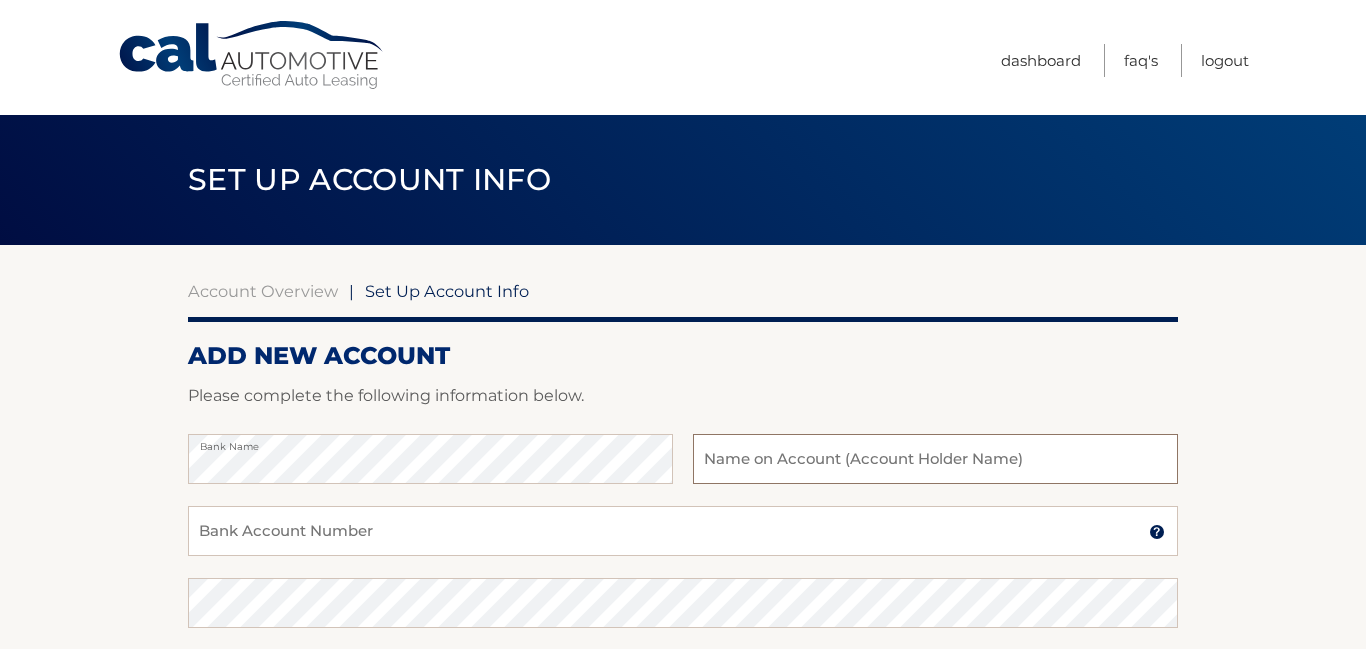 click at bounding box center [935, 459] 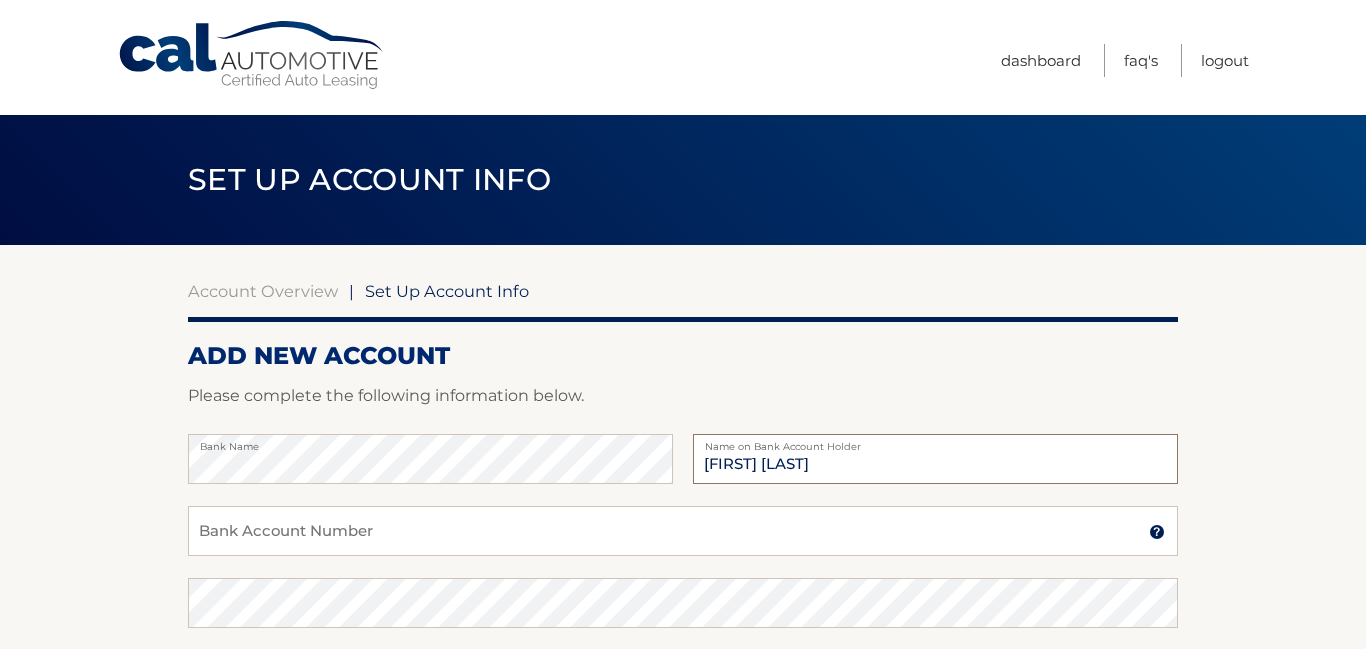 type on "[FIRST] [LAST]" 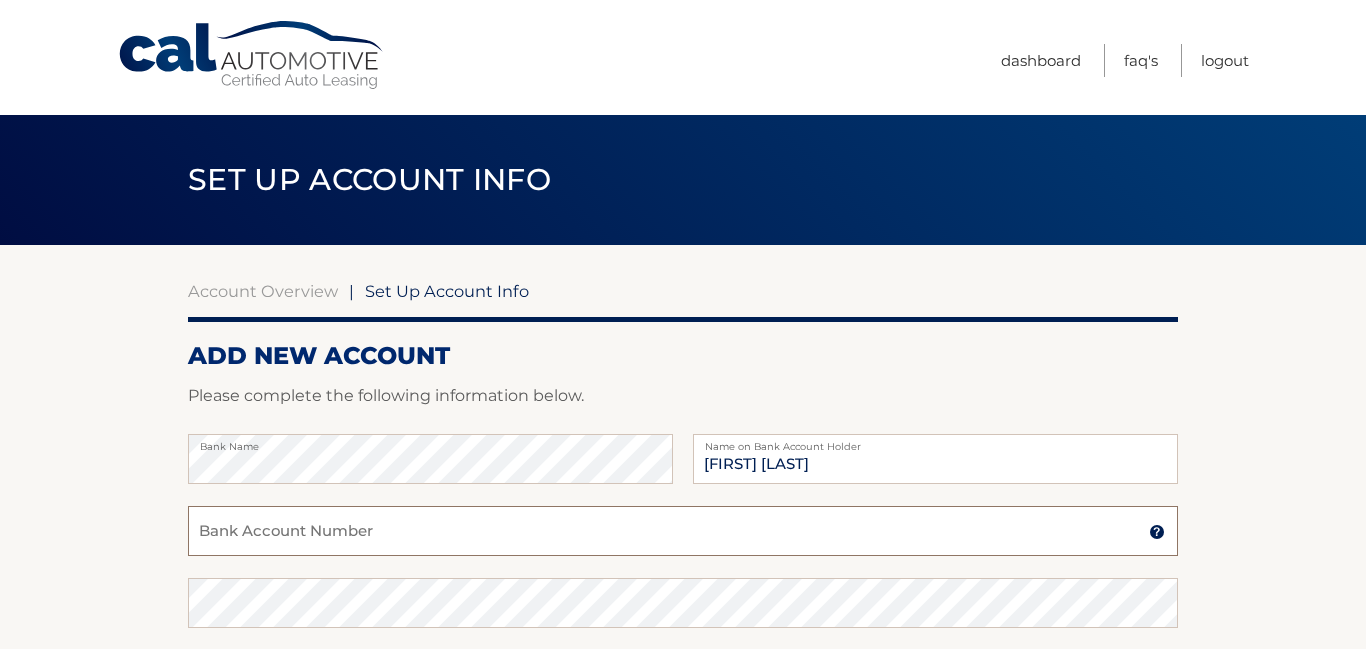 click on "Bank Account Number" at bounding box center (683, 531) 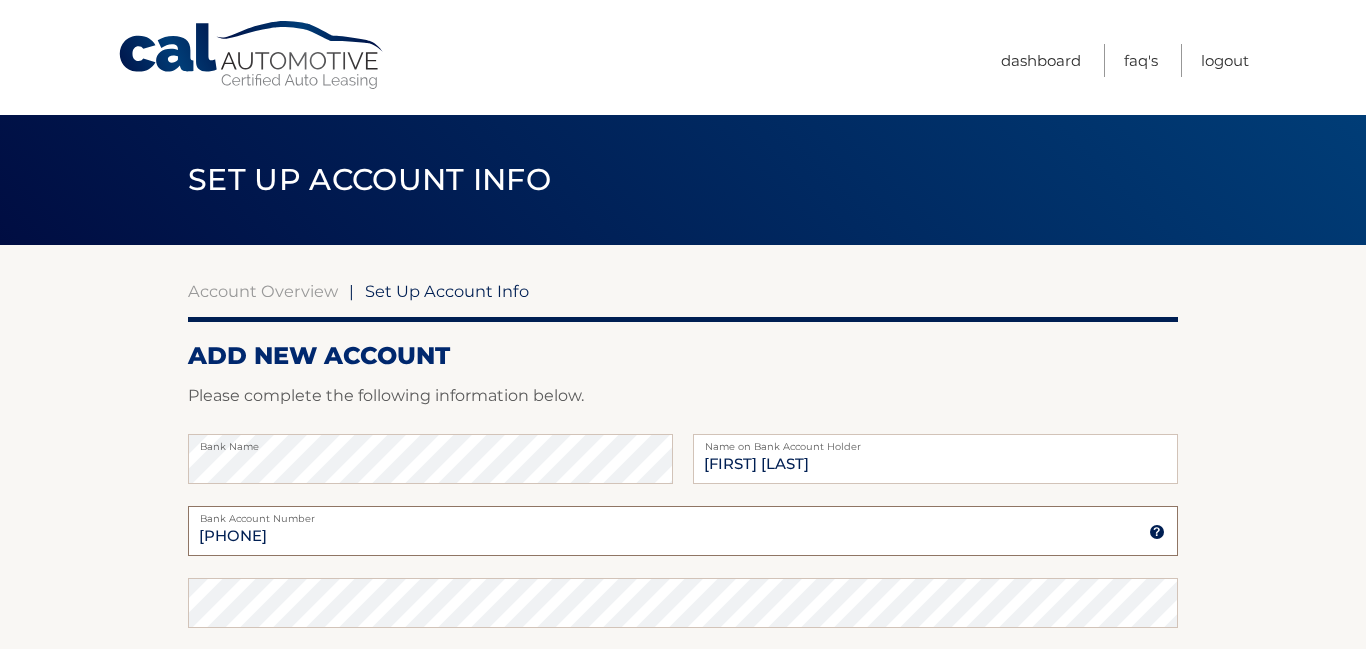 click on "[PHONE]" at bounding box center (683, 531) 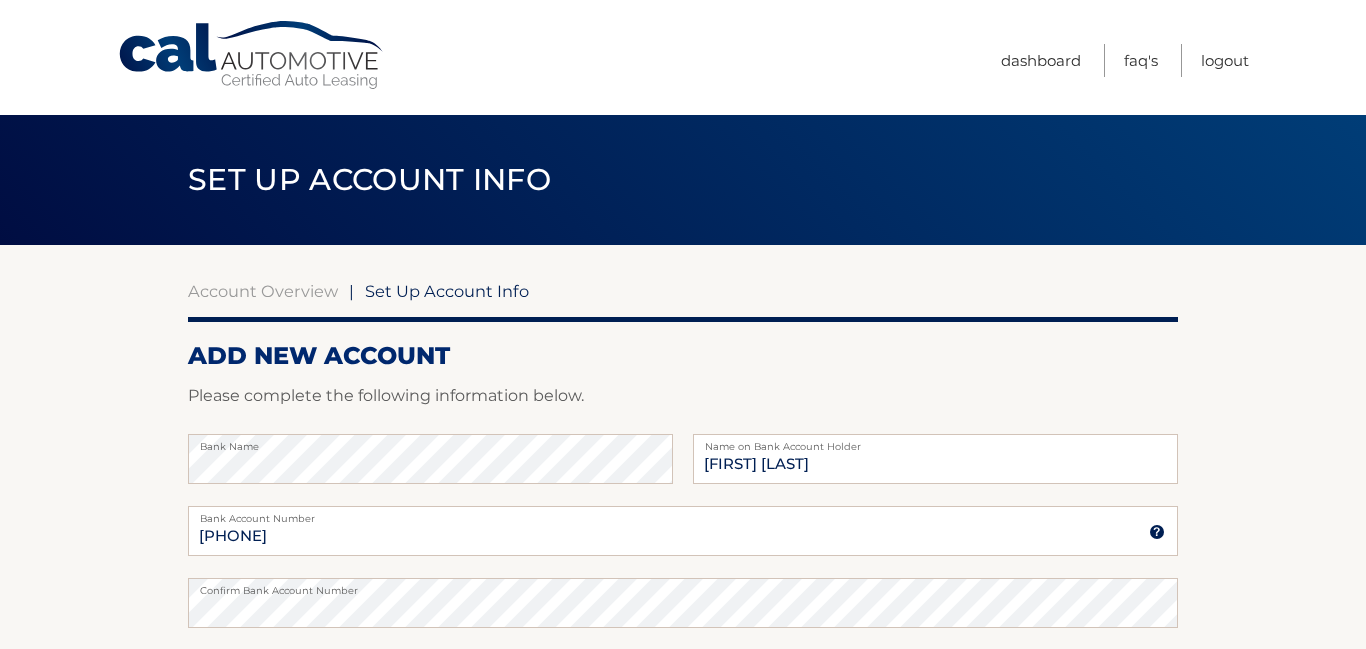 click on "Account Overview
|
Set Up Account Info
ADD NEW ACCOUNT
Please complete the following information below.
Bank Name
[FIRST] [LAST]
Name on Bank Account Holder
[PHONE]
Bank Account Number
A 3-17-digit number at the bottom of a check or bank statement. Contact Your bank if you need help." at bounding box center [683, 626] 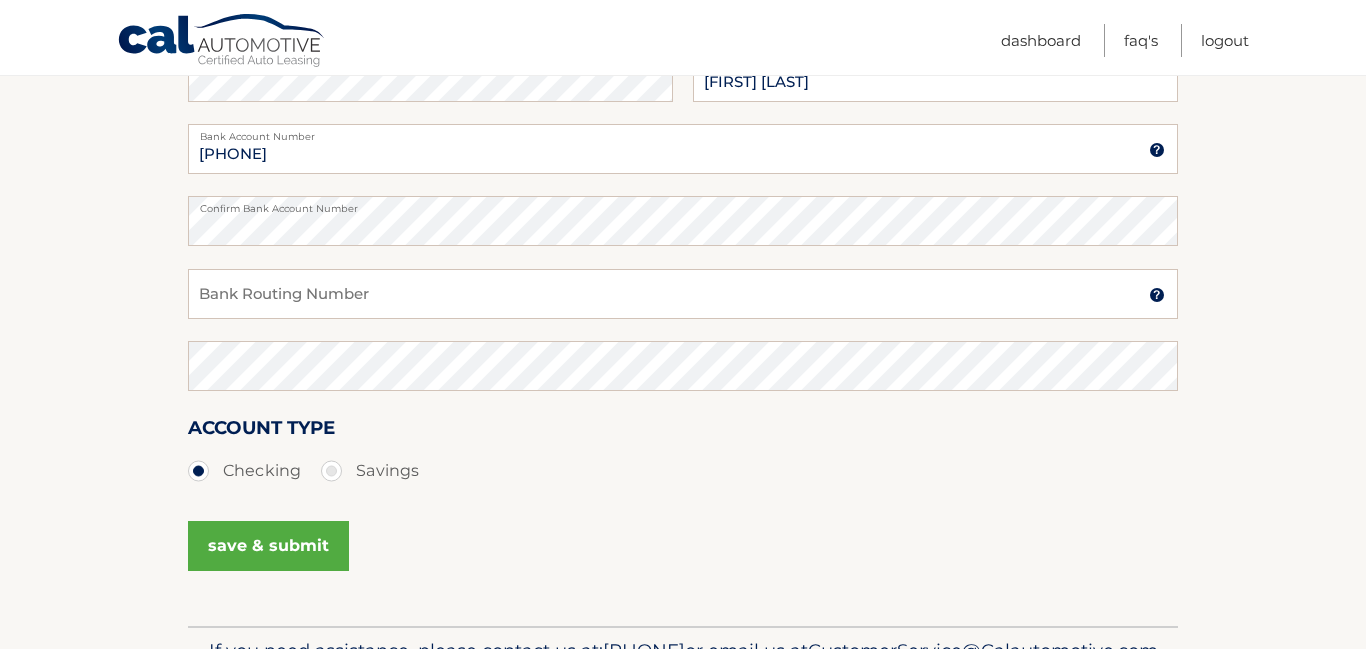 scroll, scrollTop: 391, scrollLeft: 0, axis: vertical 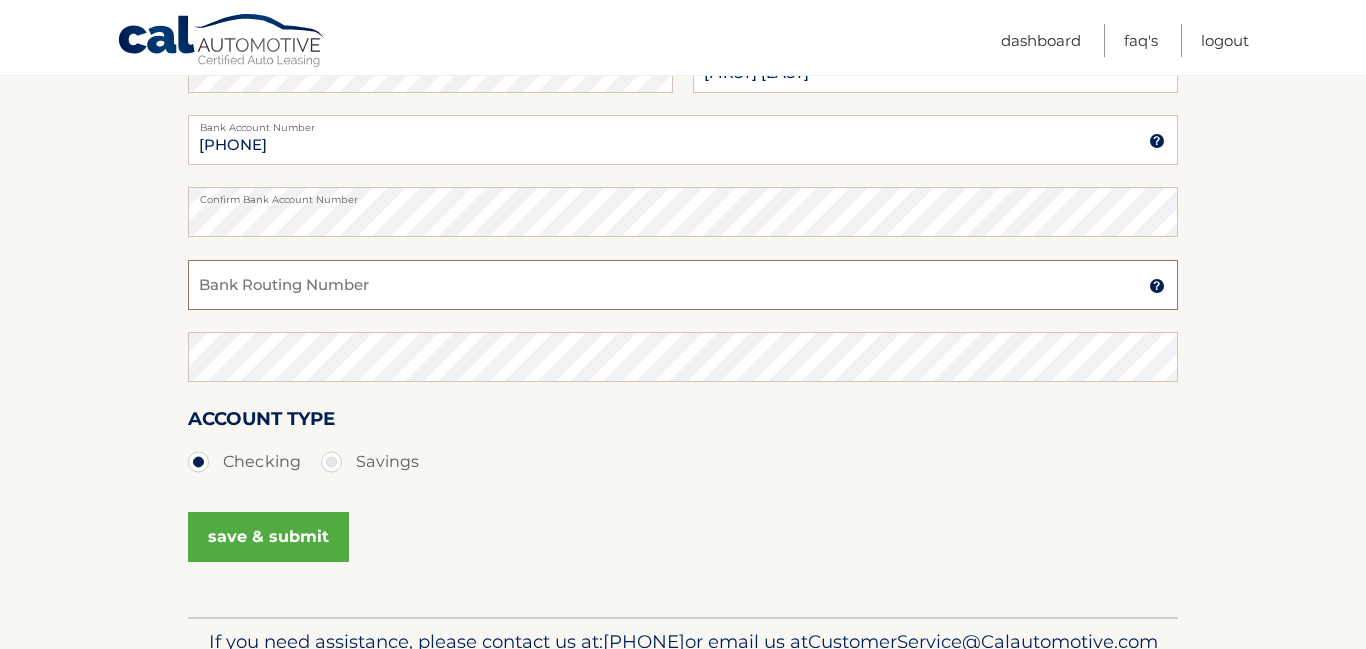 click on "Bank Routing Number" at bounding box center [683, 285] 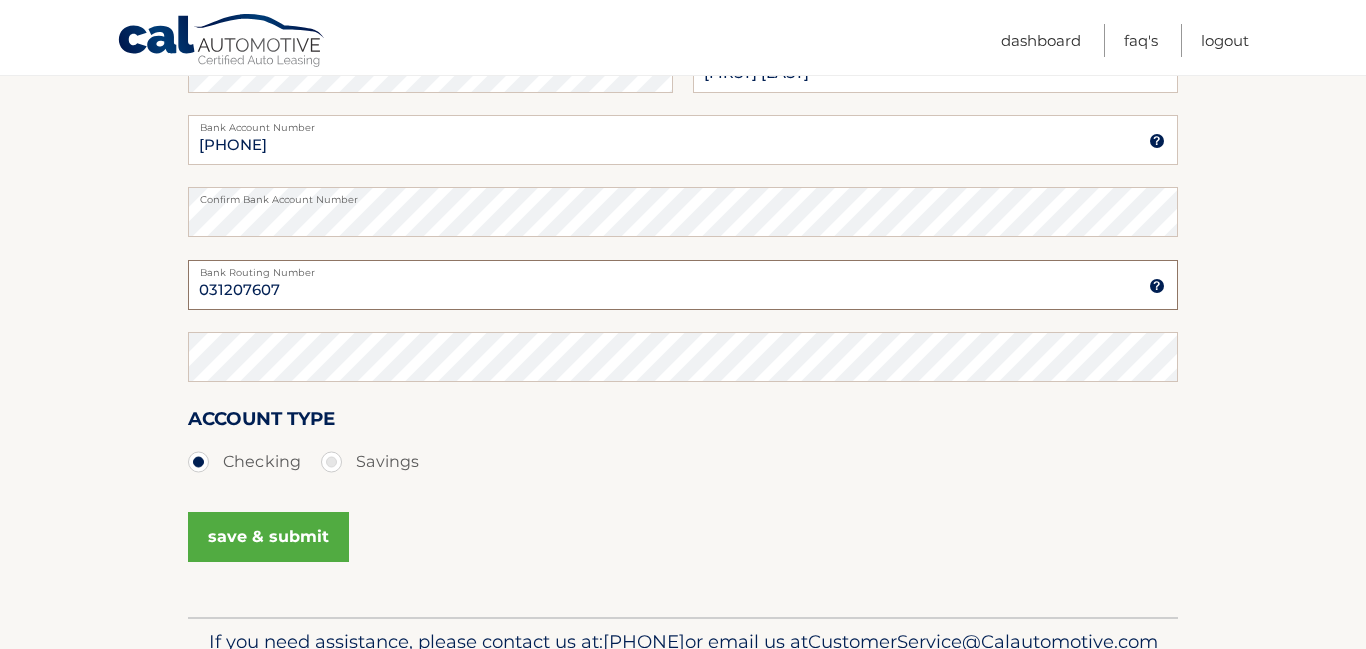 type on "031207607" 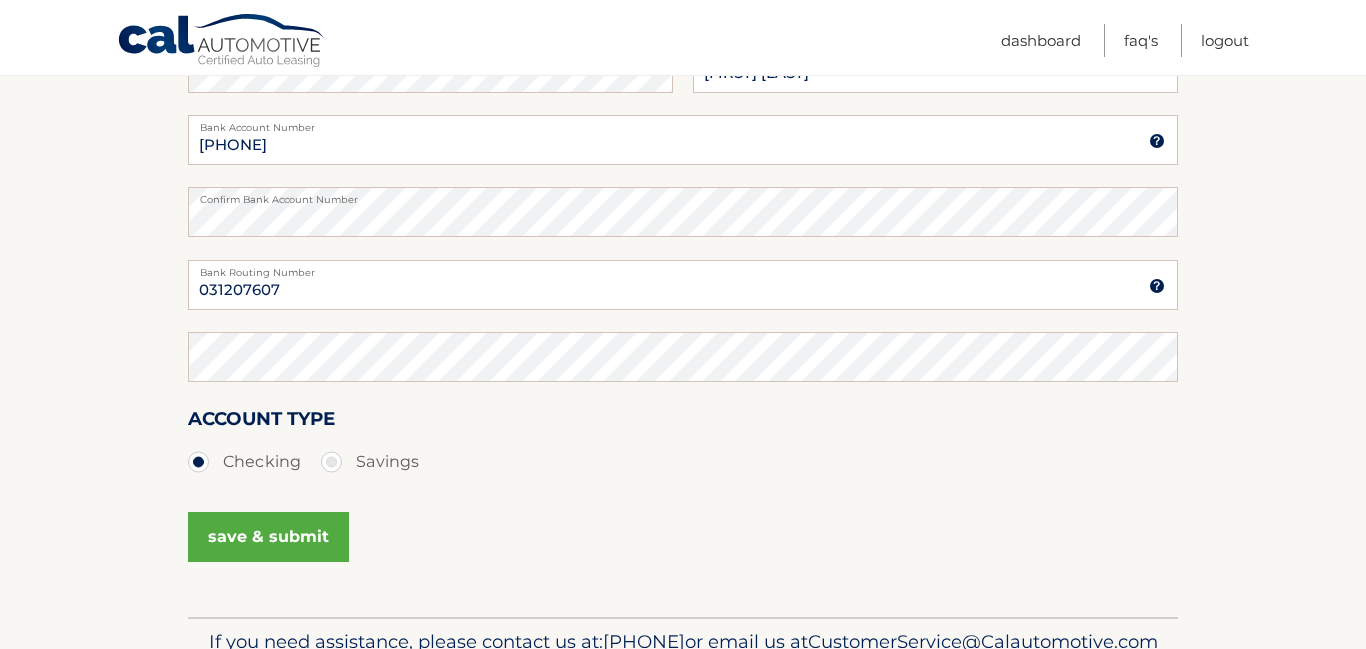 click on "Confirm Bank Account Number" at bounding box center [683, 223] 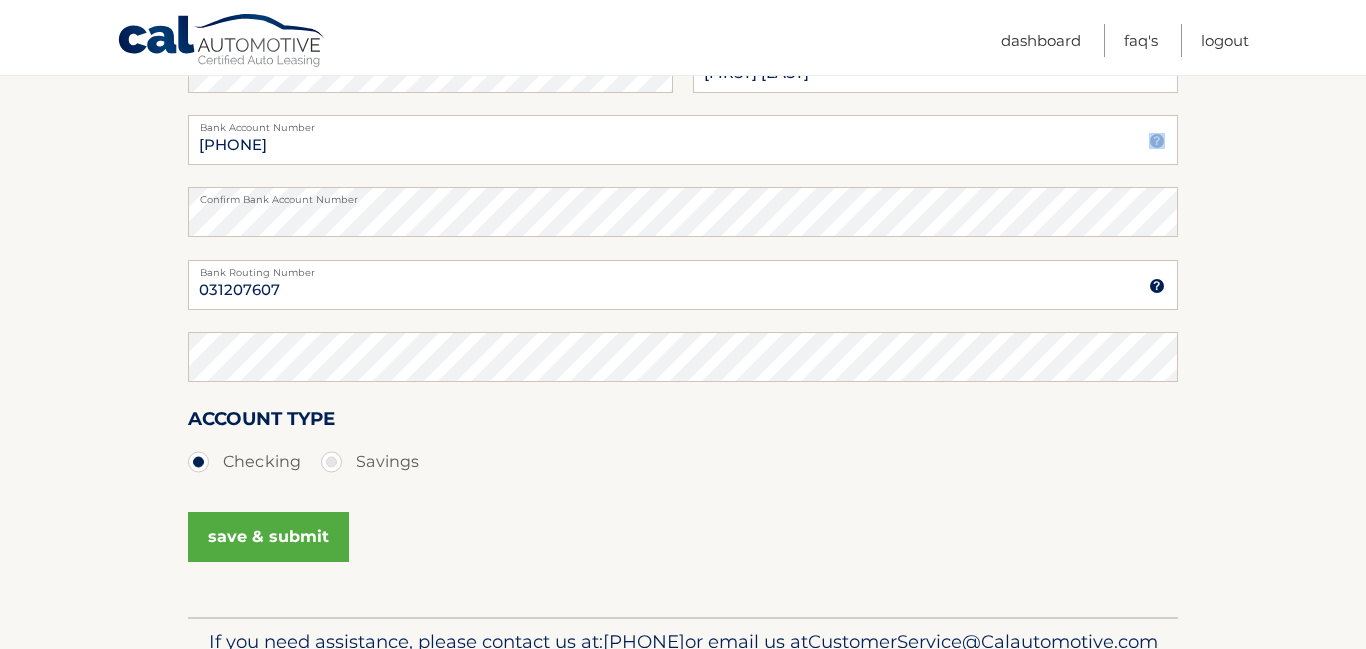click on "Confirm Bank Account Number" at bounding box center [683, 223] 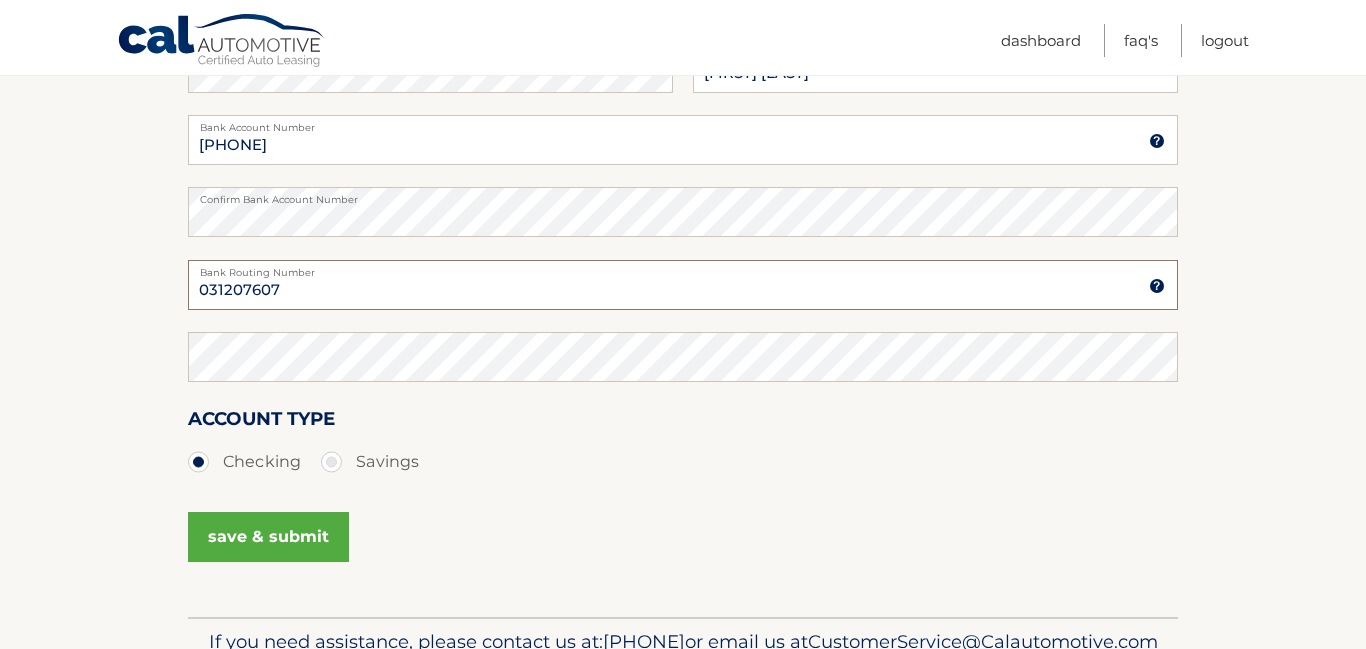 click on "031207607" at bounding box center [683, 285] 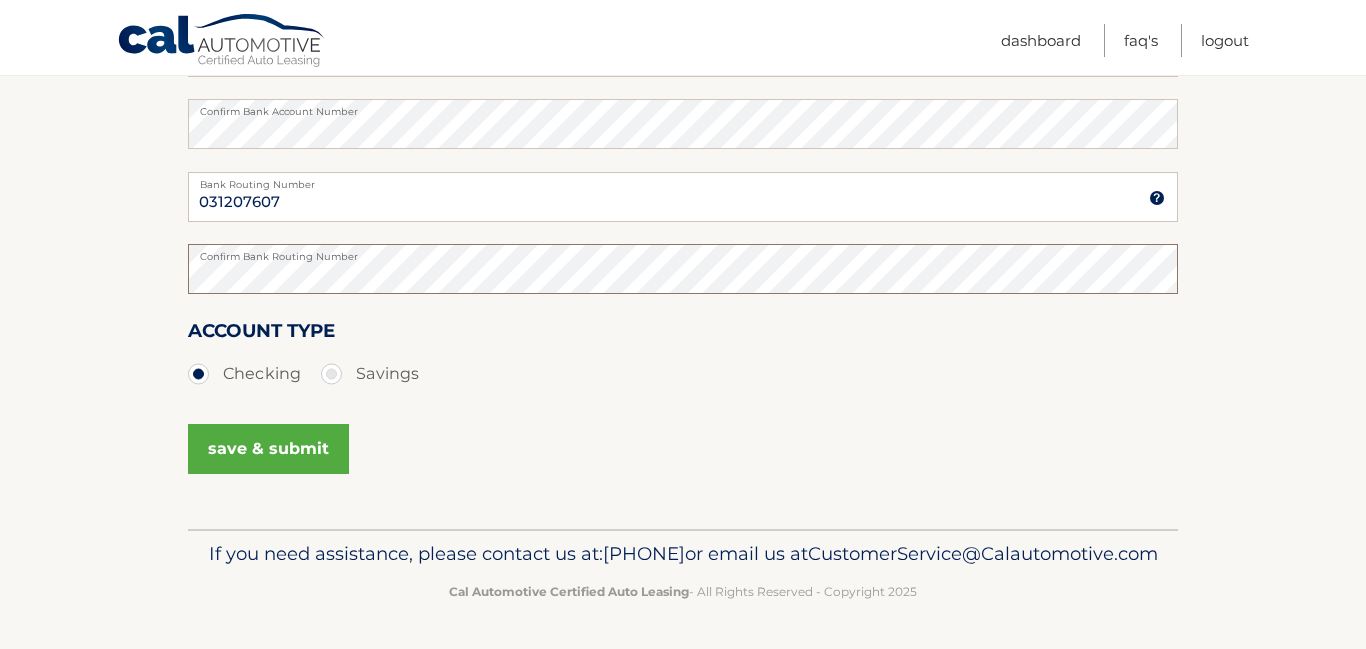 scroll, scrollTop: 511, scrollLeft: 0, axis: vertical 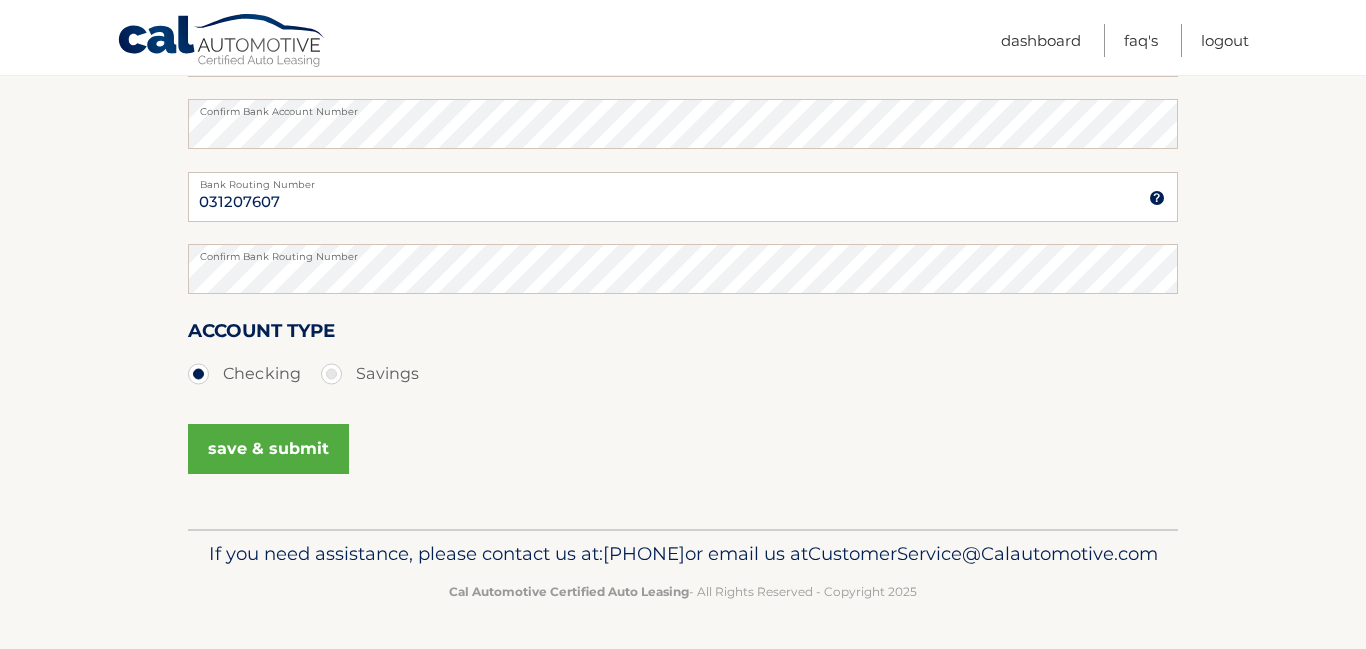 click on "save & submit" at bounding box center [268, 449] 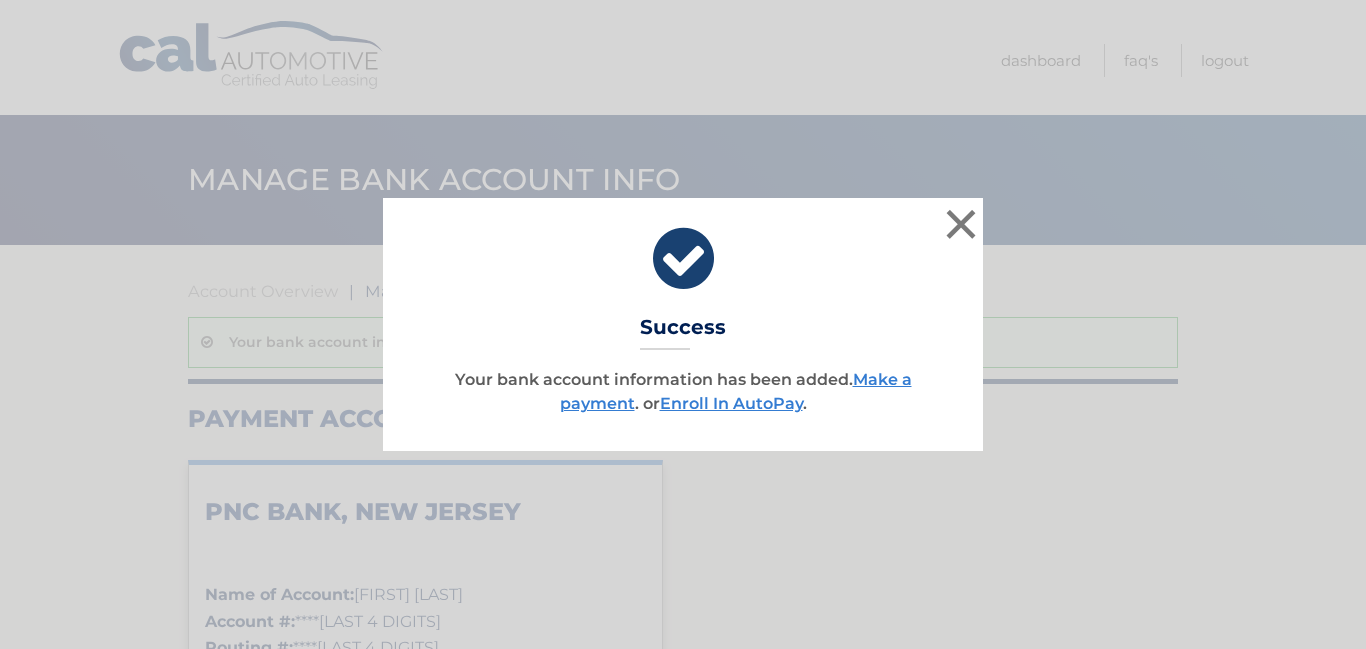 scroll, scrollTop: 0, scrollLeft: 0, axis: both 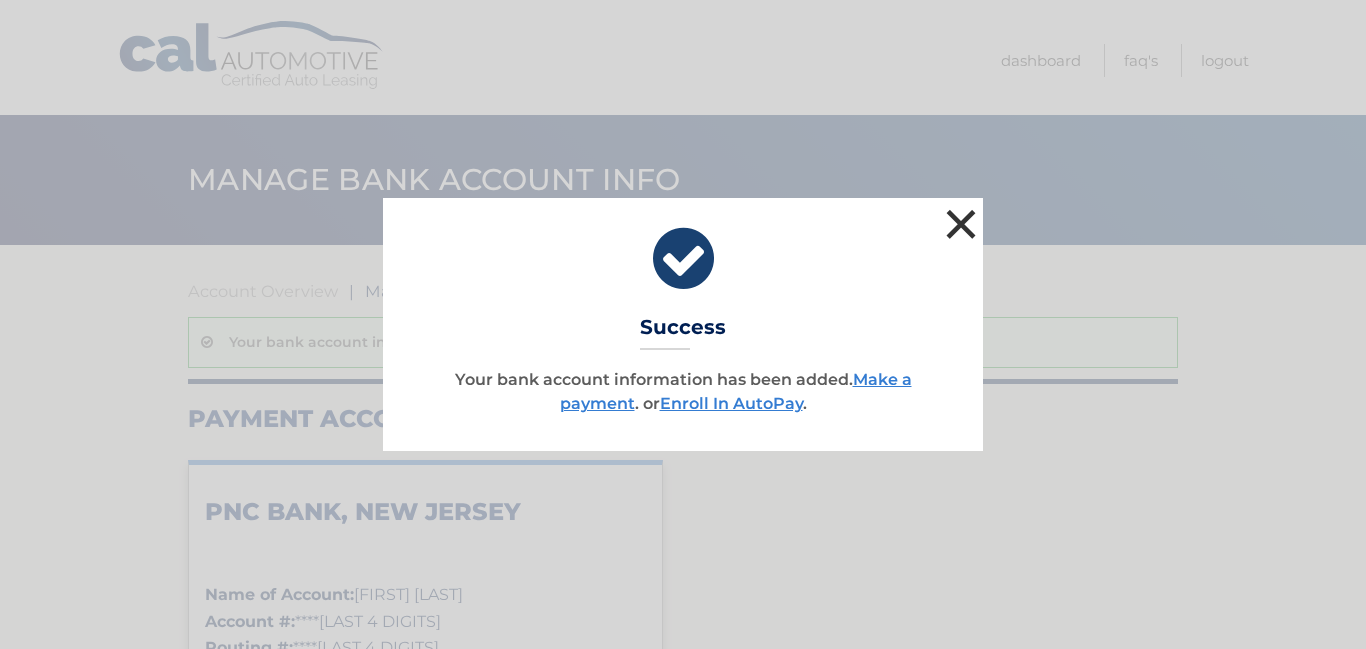 click on "×" at bounding box center [961, 224] 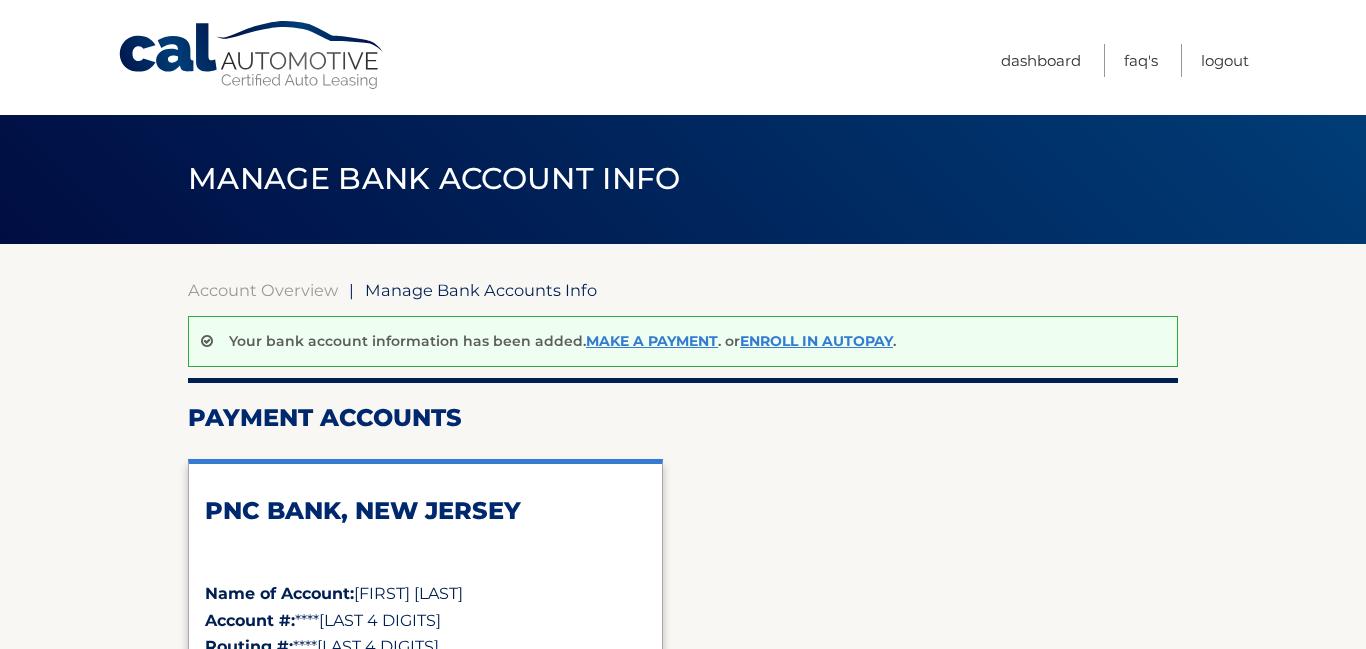 scroll, scrollTop: 0, scrollLeft: 0, axis: both 